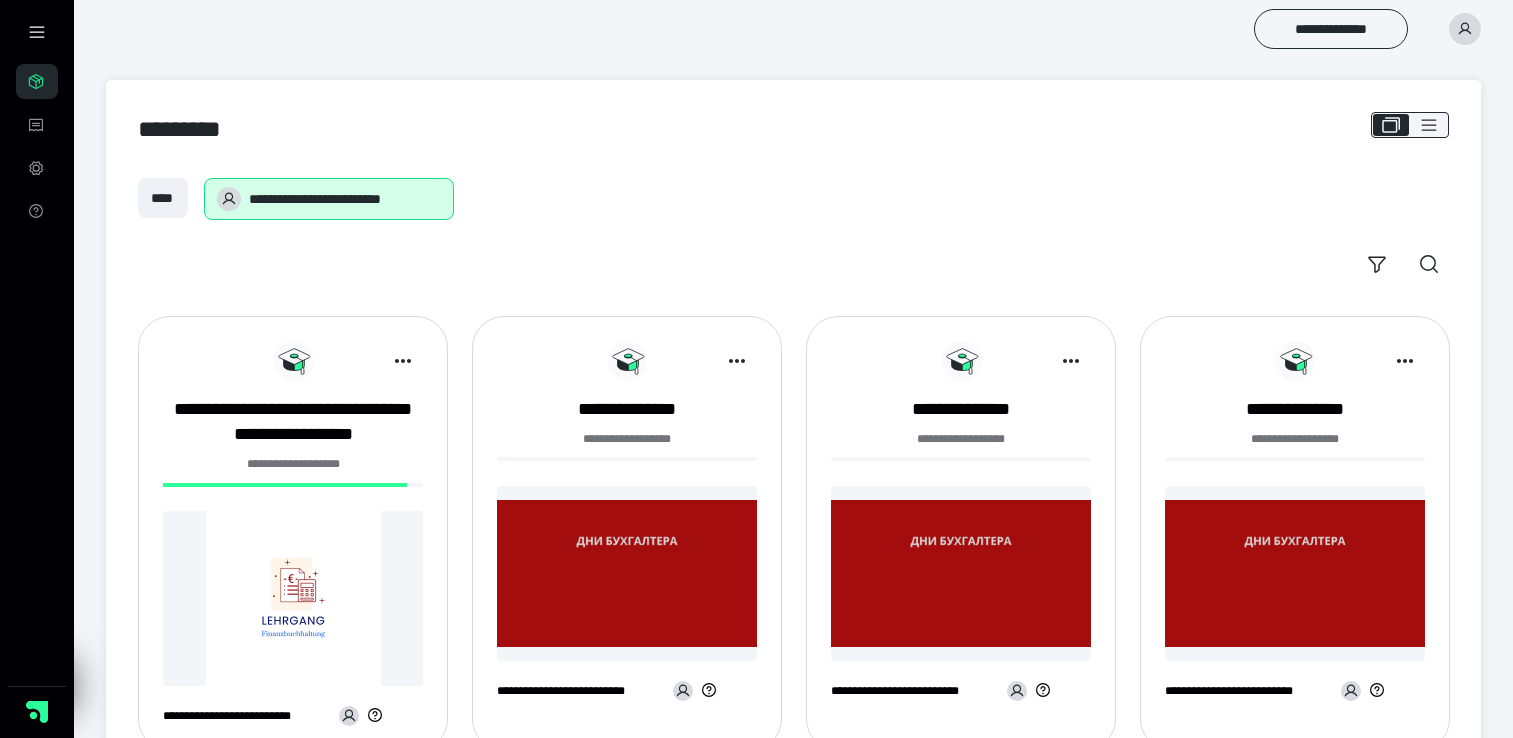 scroll, scrollTop: 0, scrollLeft: 0, axis: both 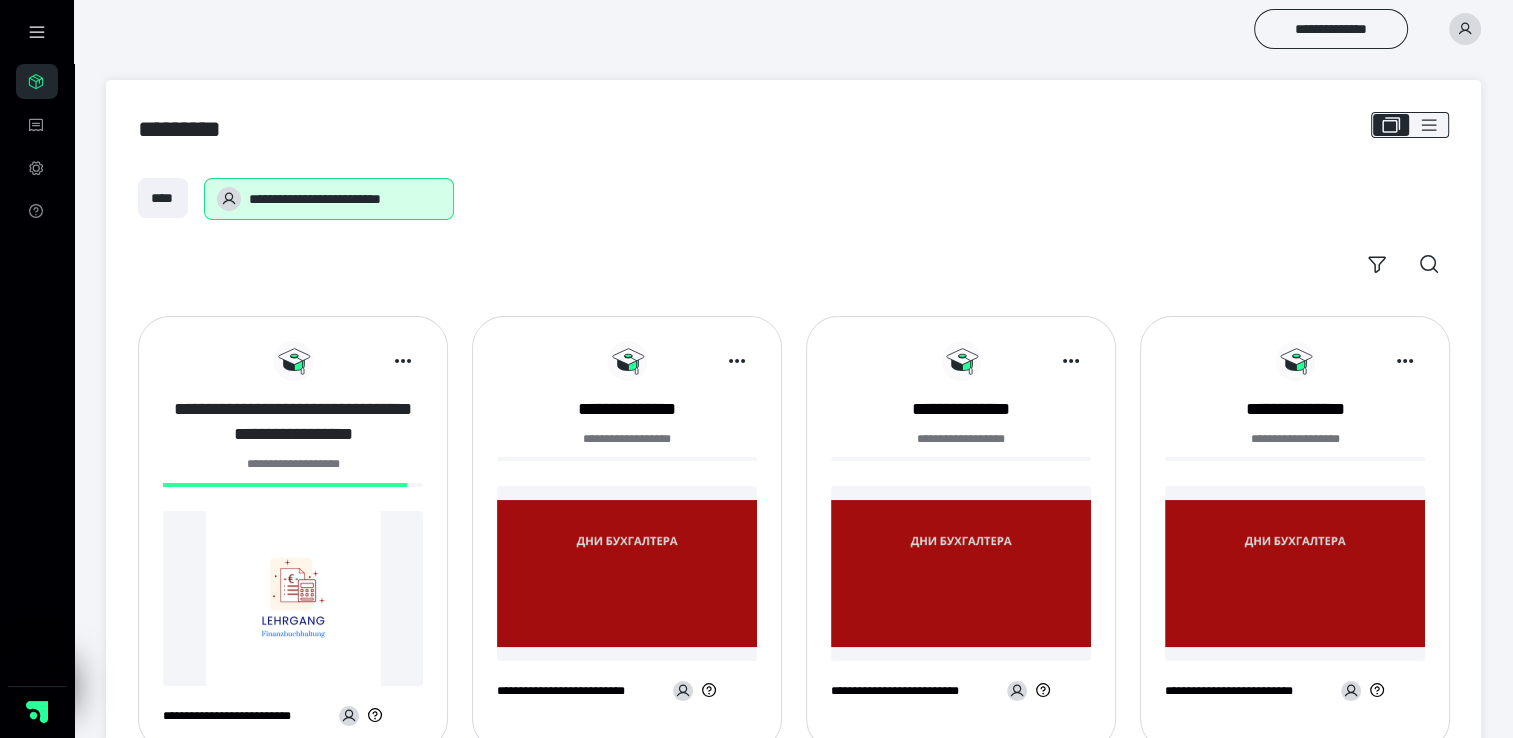 click on "**********" at bounding box center (293, 422) 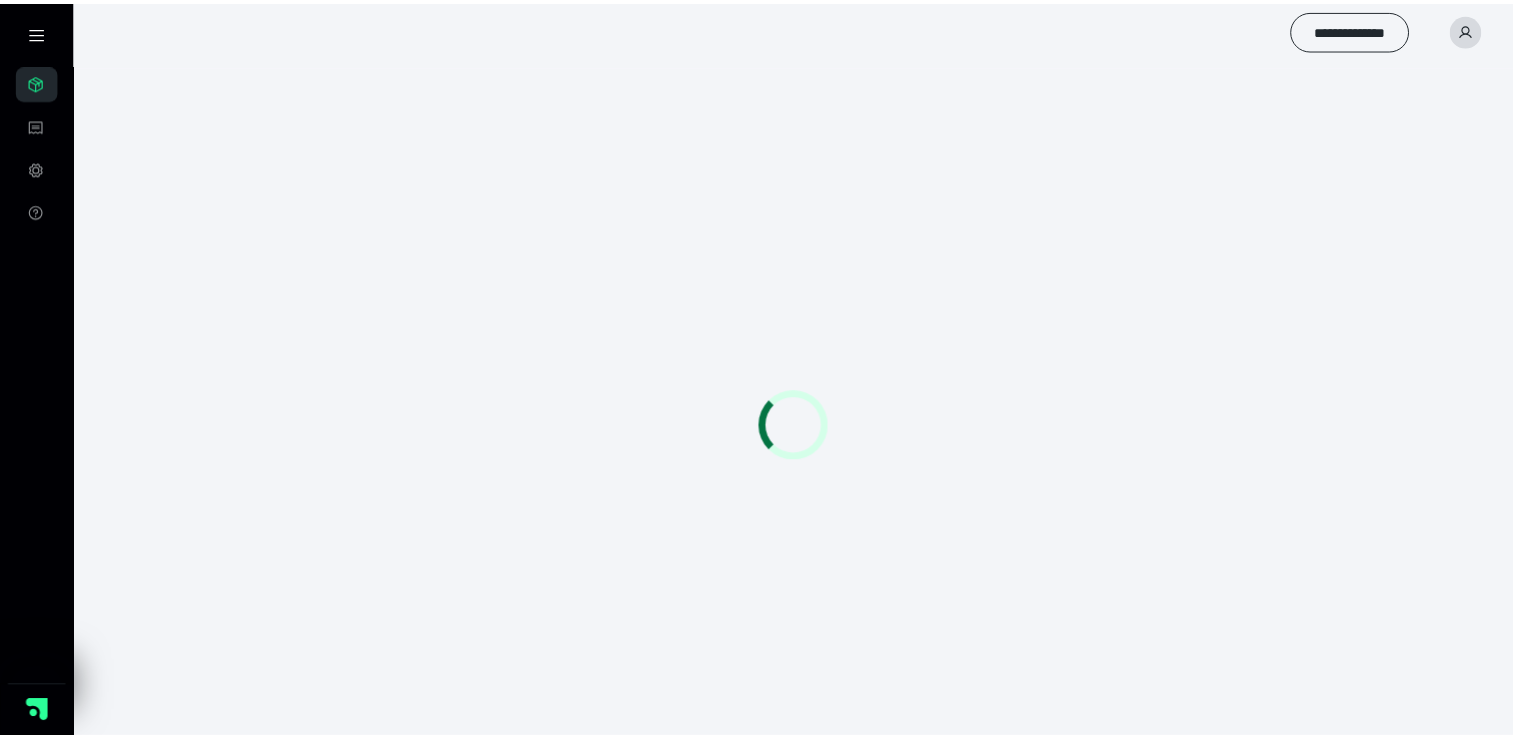 scroll, scrollTop: 0, scrollLeft: 0, axis: both 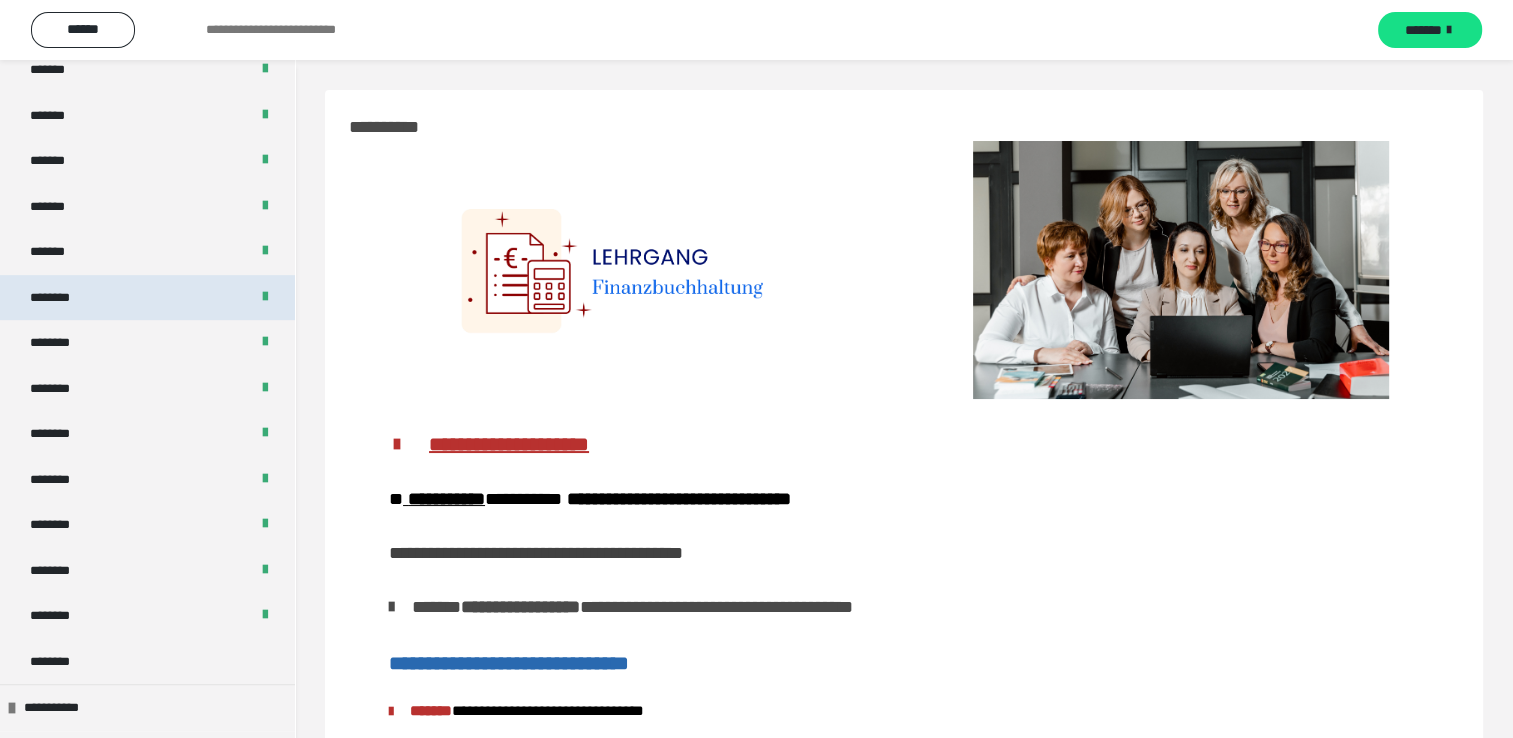 click on "********" at bounding box center [61, 298] 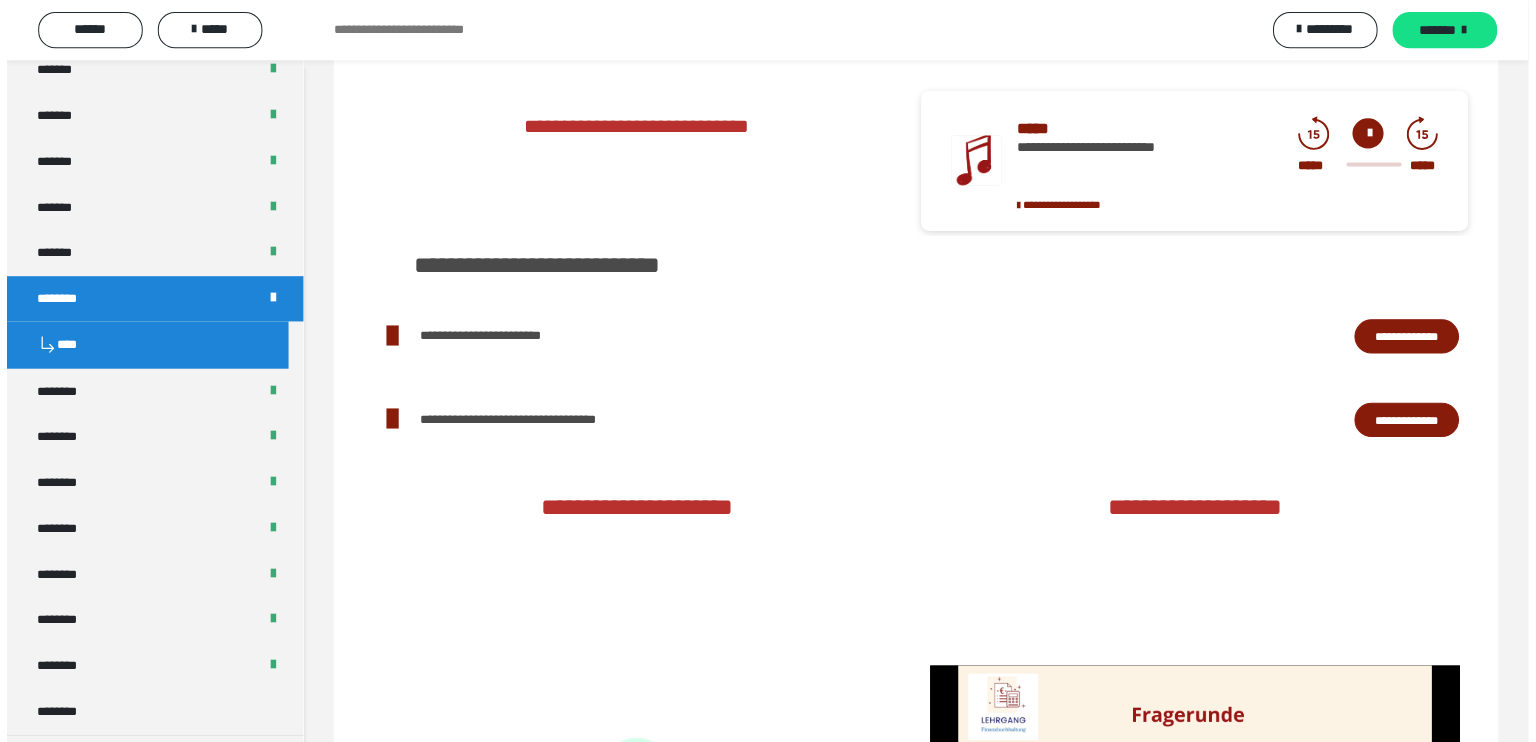 scroll, scrollTop: 3386, scrollLeft: 0, axis: vertical 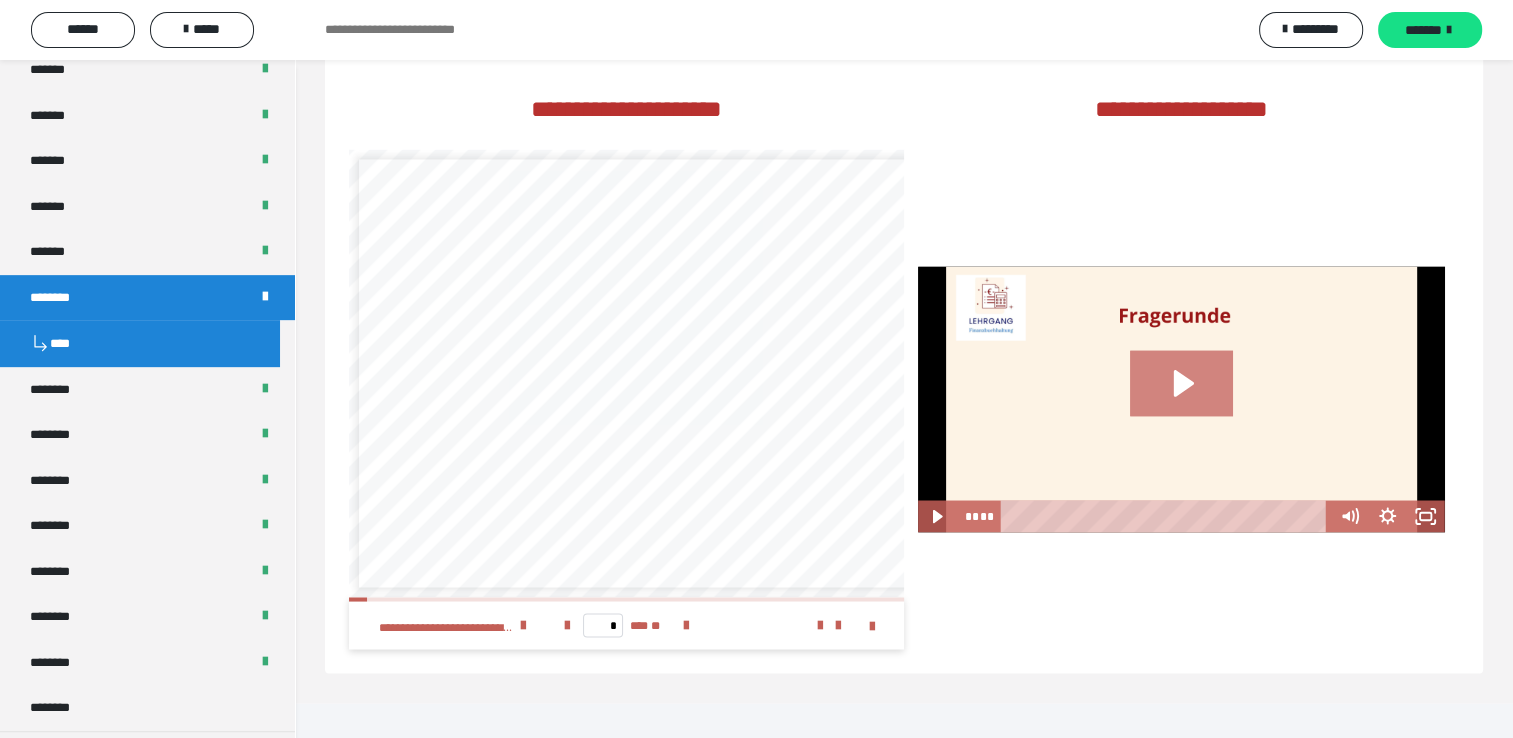 drag, startPoint x: 1176, startPoint y: 423, endPoint x: 1200, endPoint y: 462, distance: 45.79301 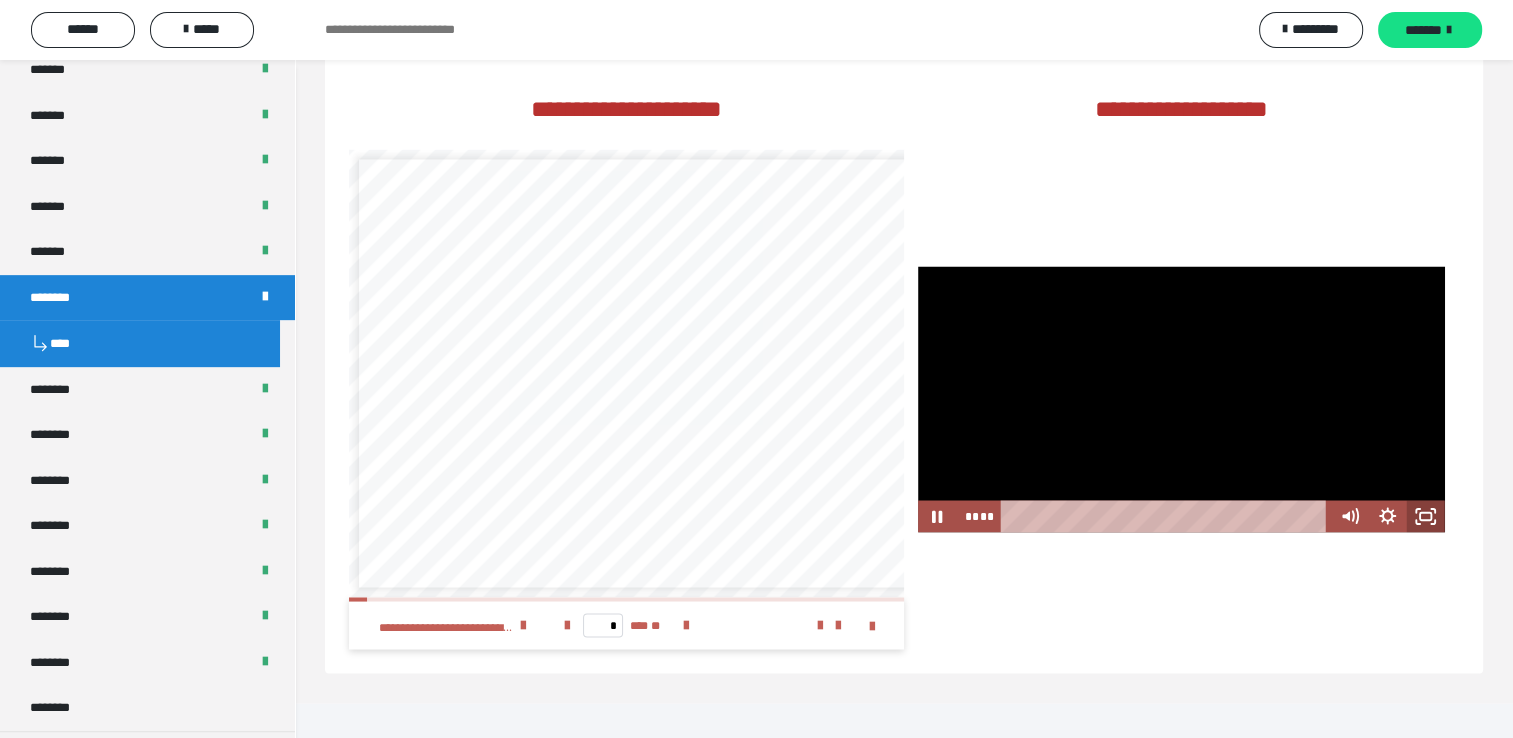 click 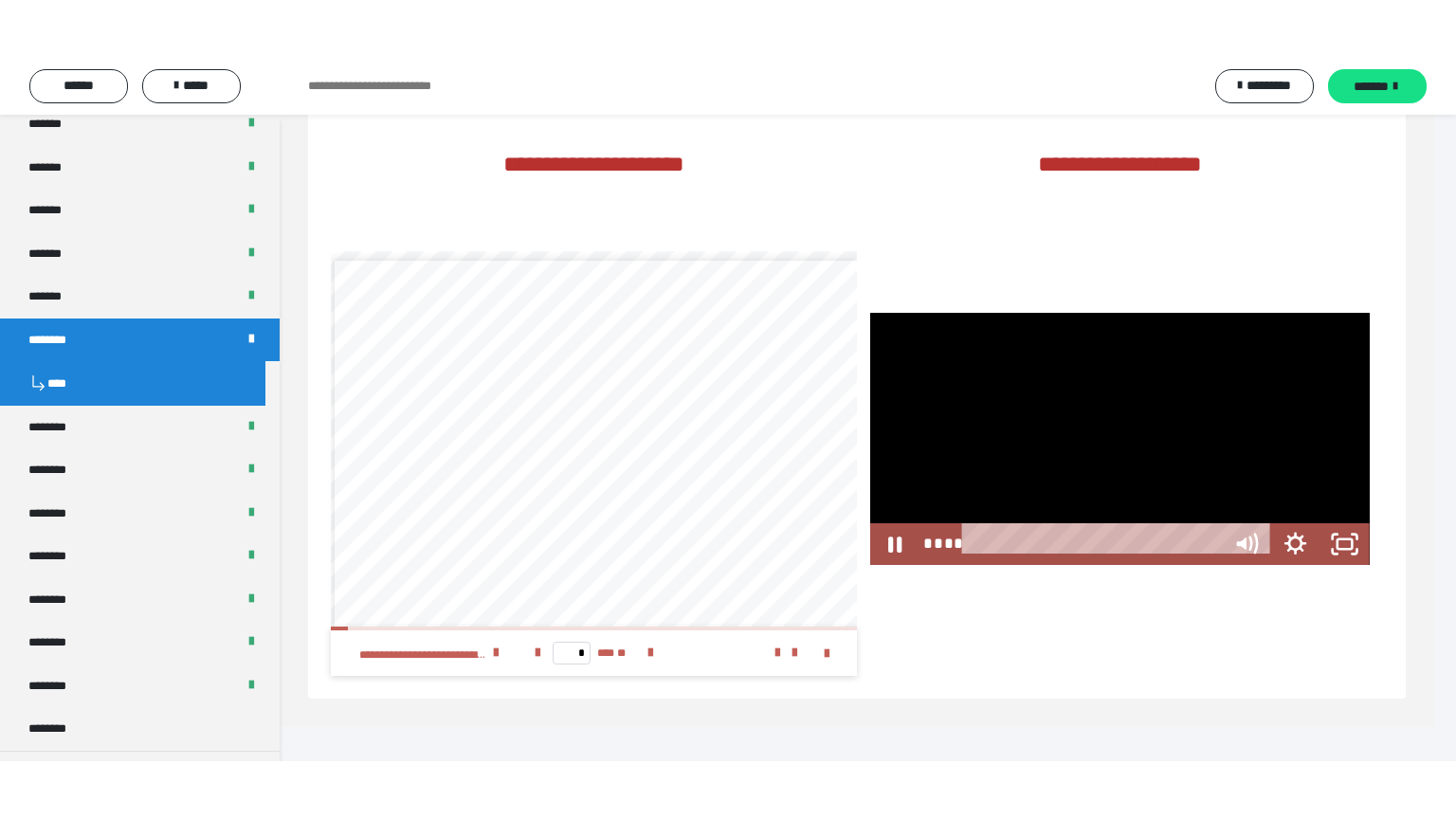 scroll, scrollTop: 3119, scrollLeft: 0, axis: vertical 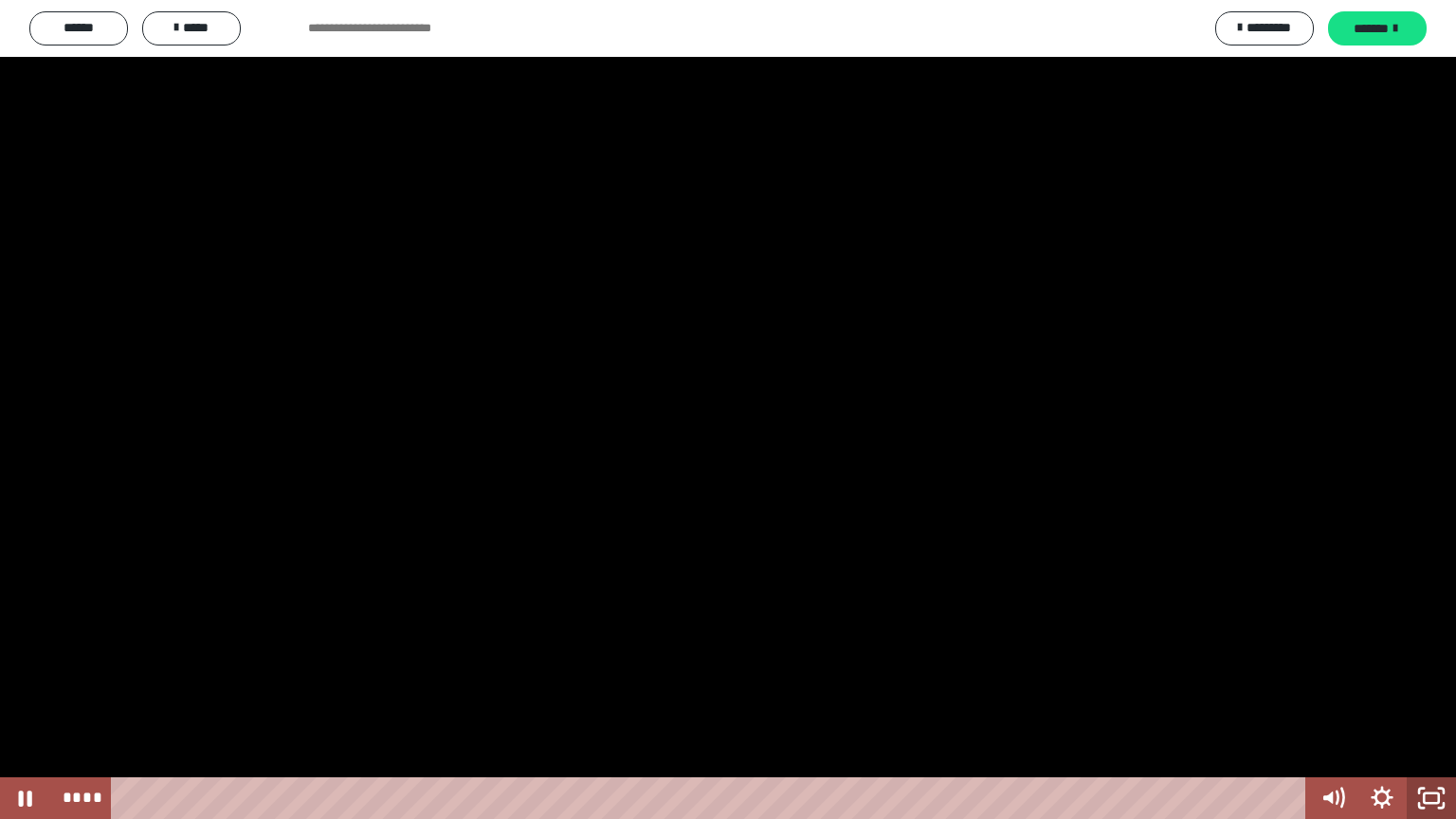 type 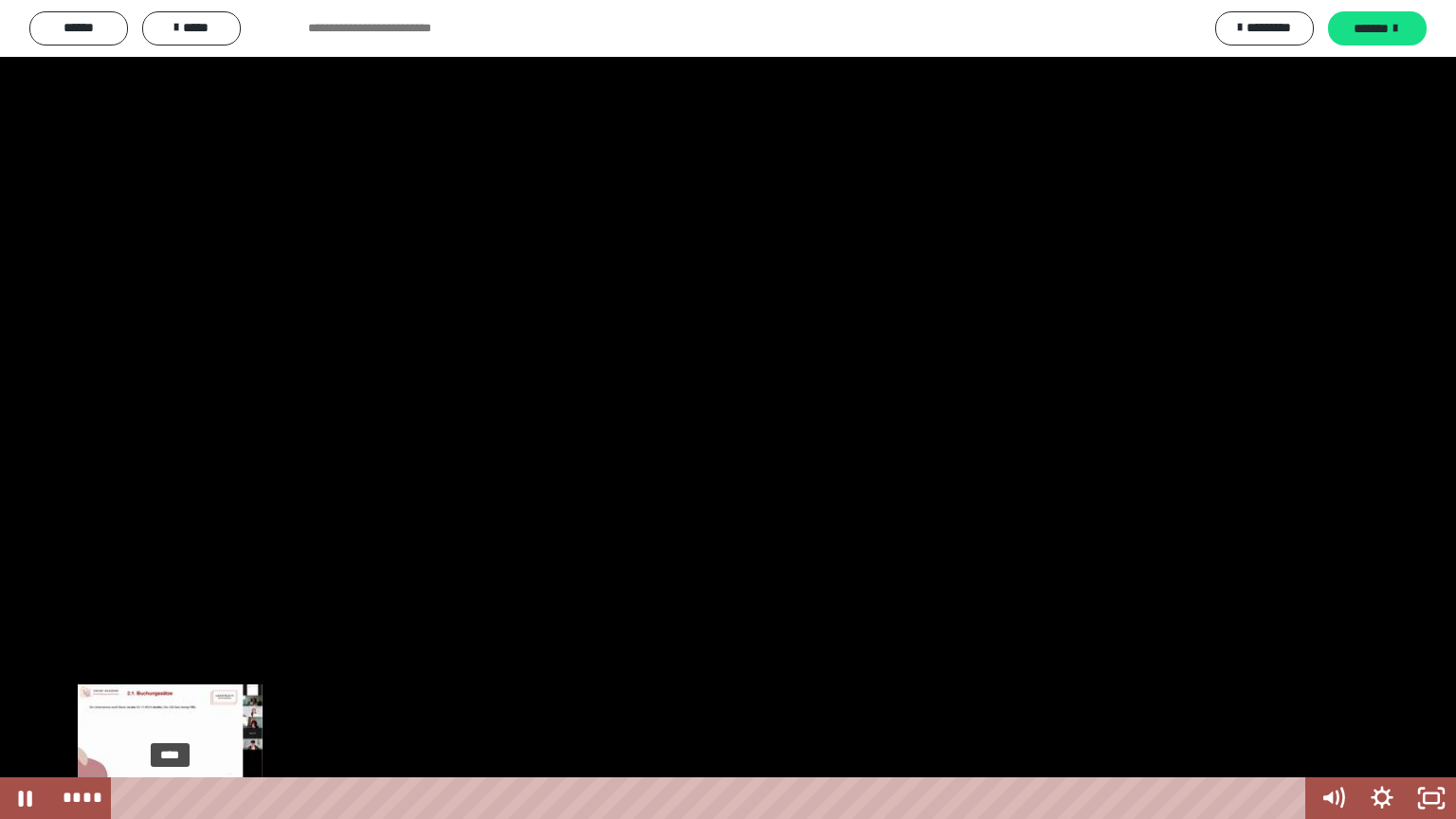 click on "****" at bounding box center (712, 798) 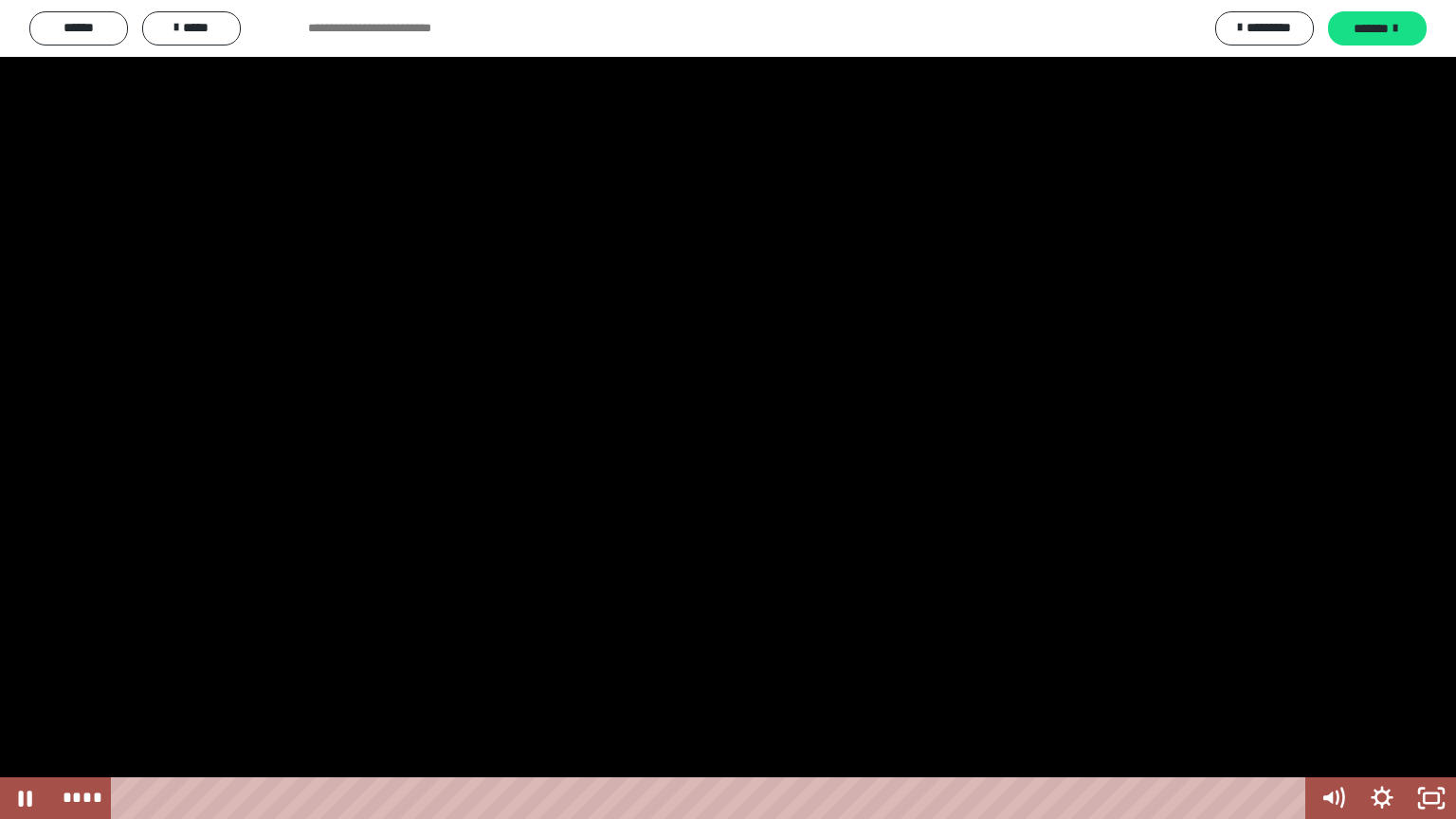 click at bounding box center (728, 410) 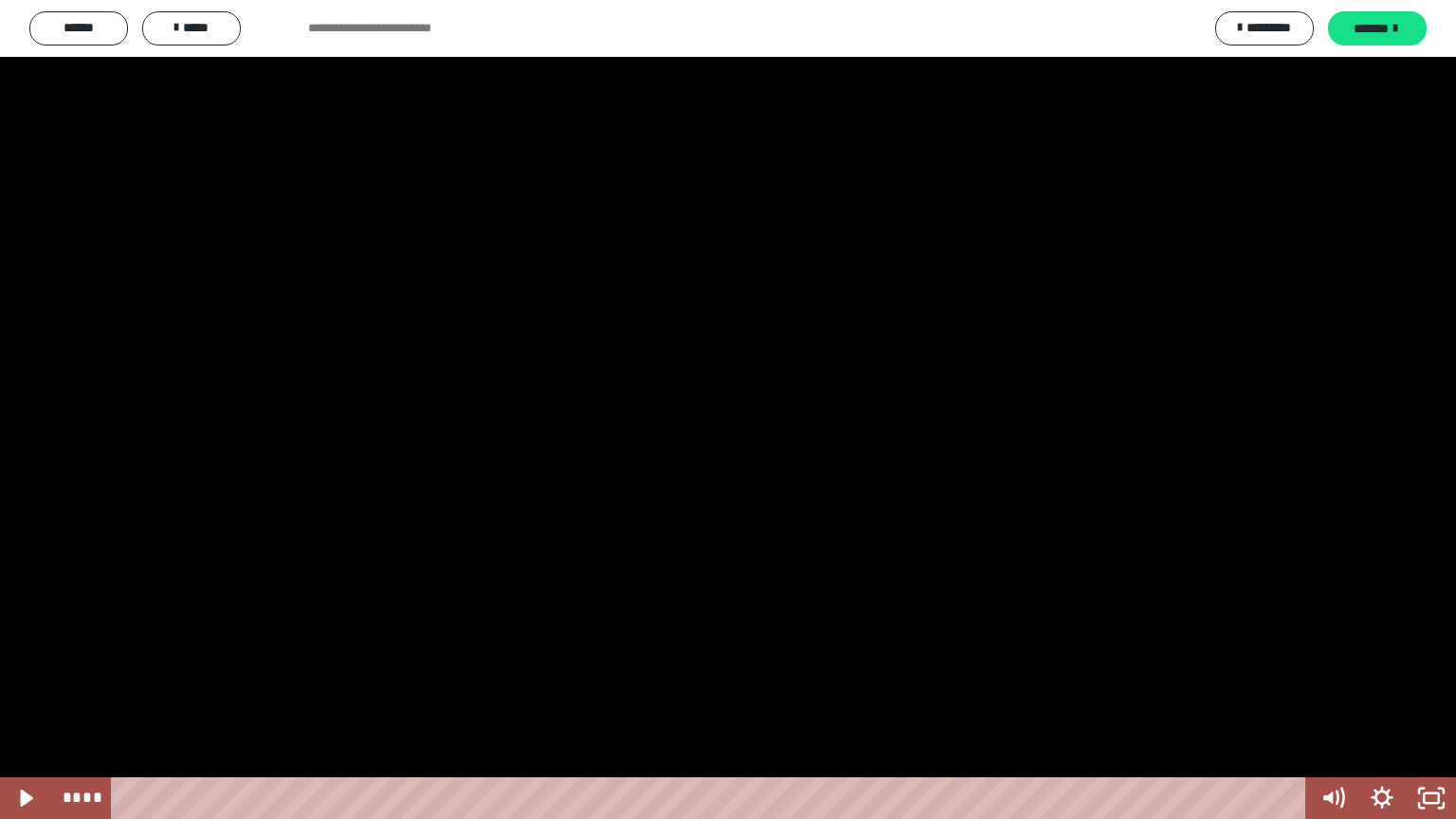 click at bounding box center [728, 410] 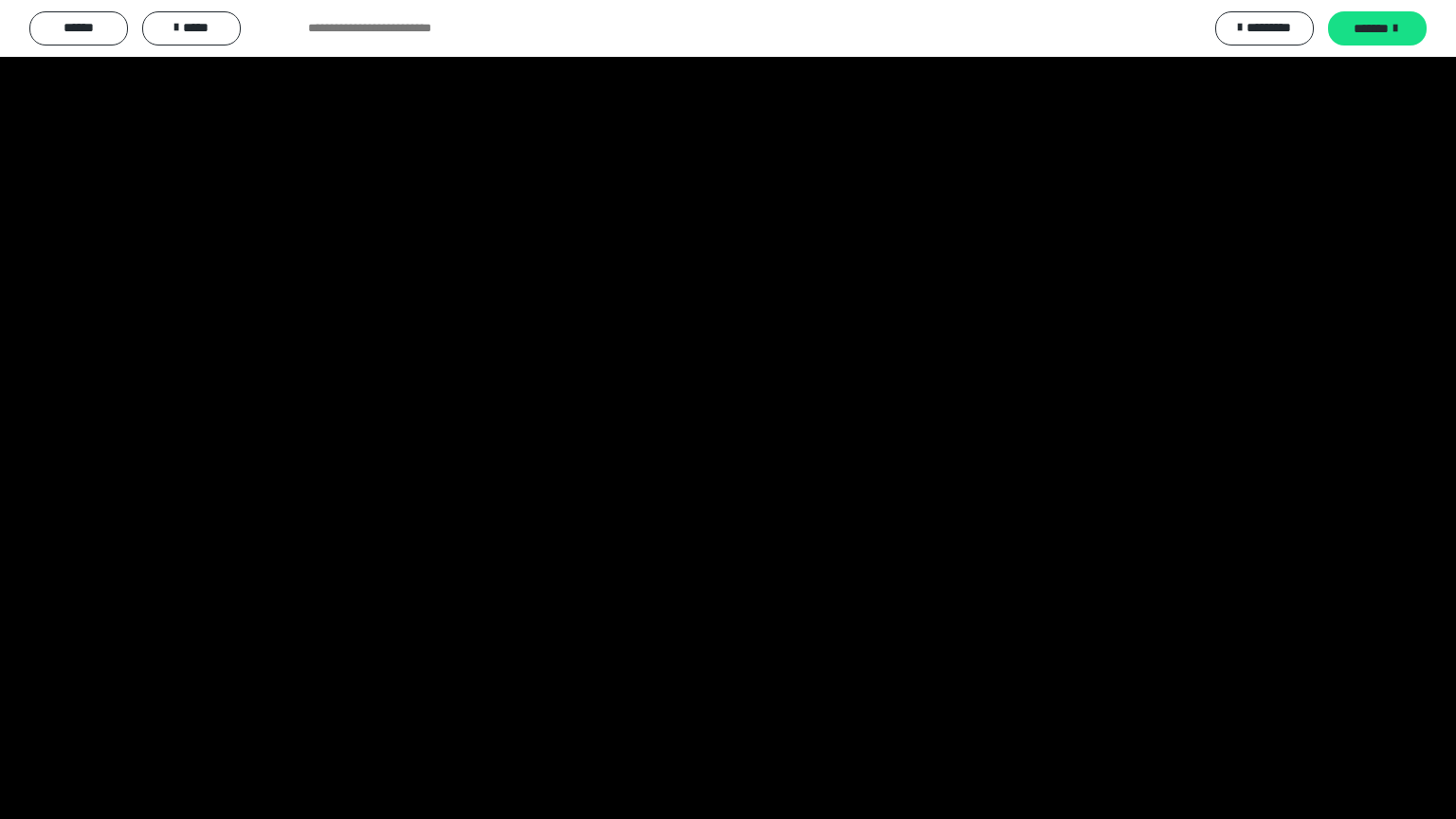 type 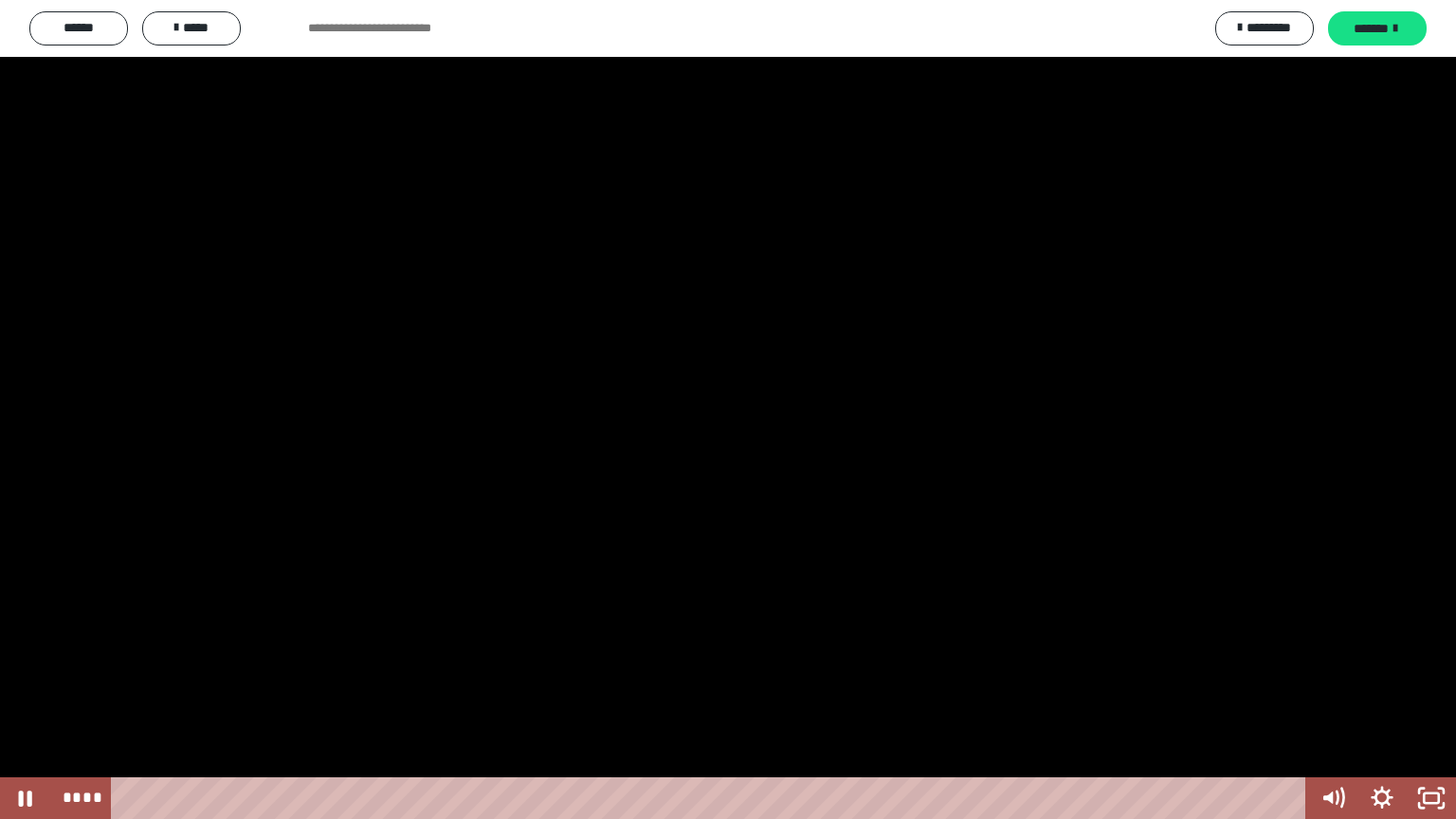 click at bounding box center [728, 410] 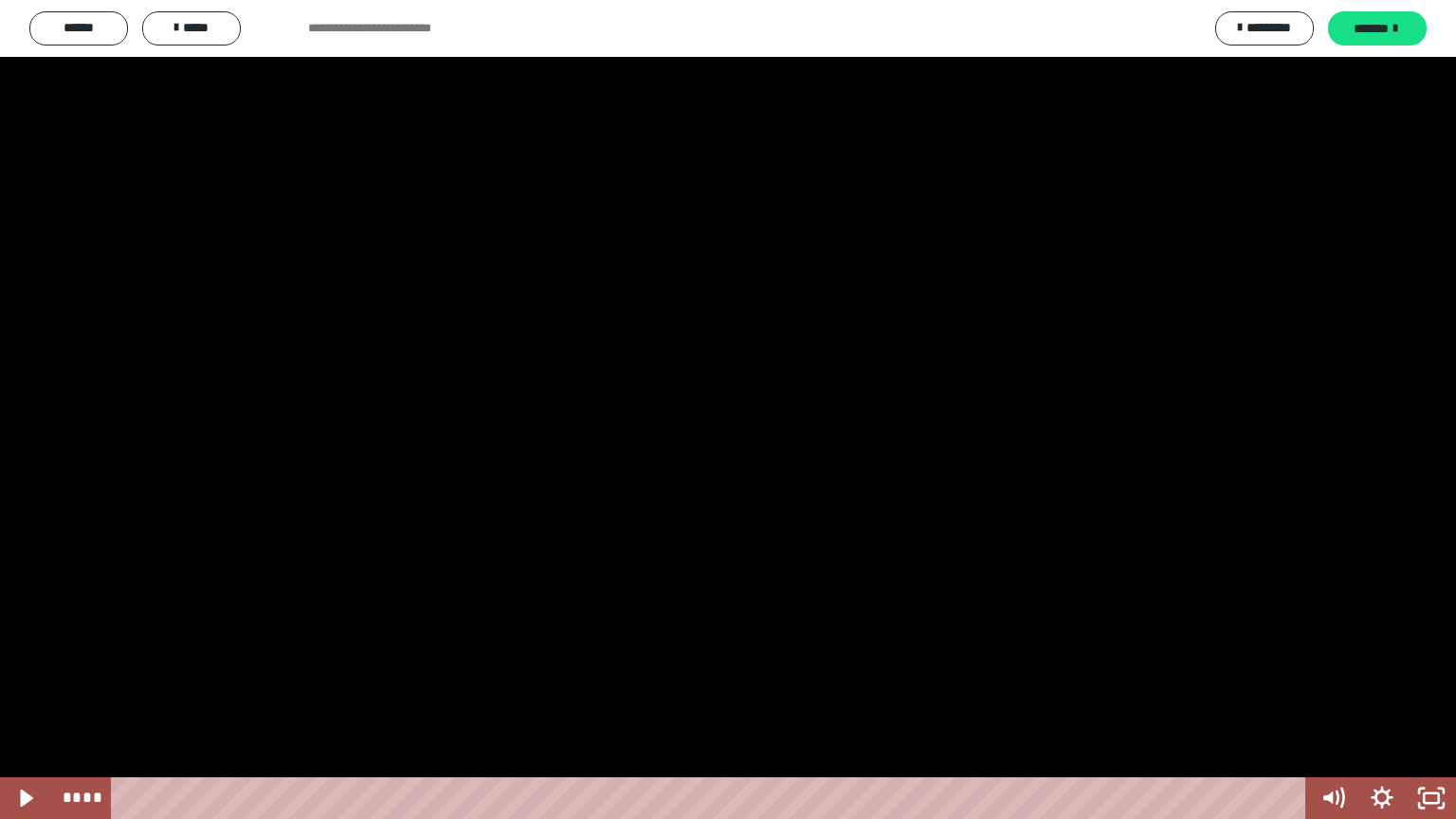 click at bounding box center (728, 410) 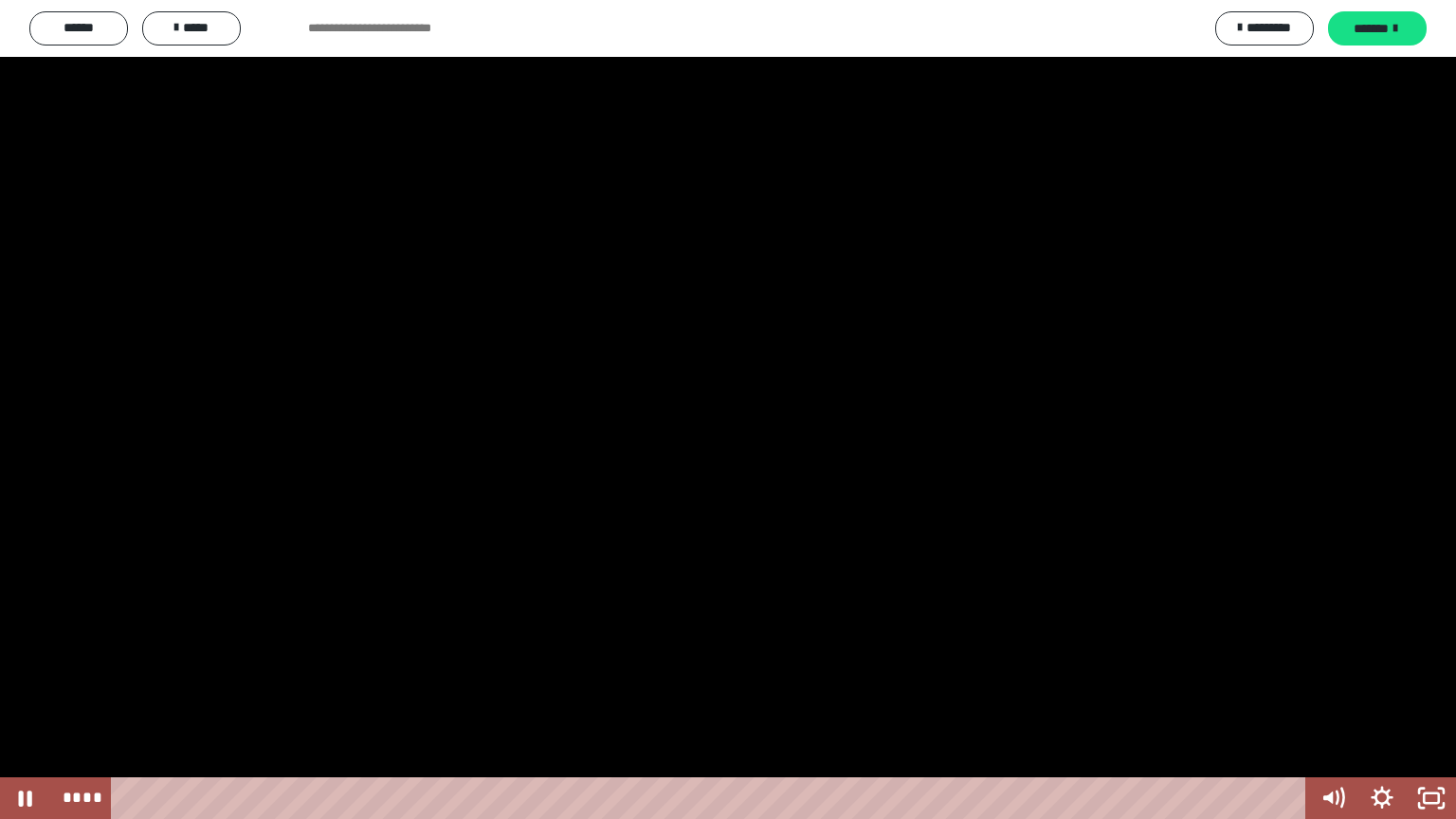 click at bounding box center (728, 410) 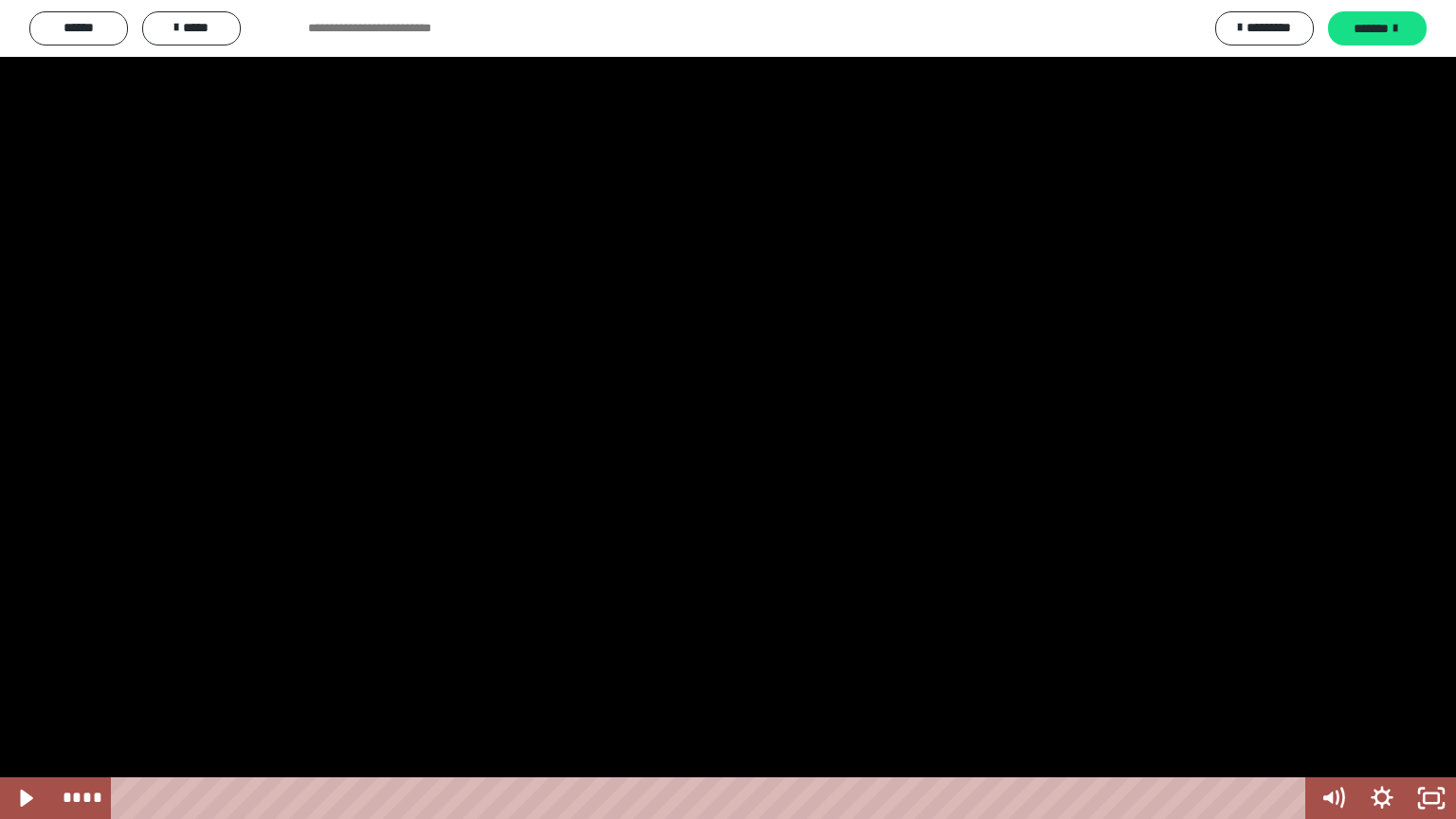 click at bounding box center [728, 410] 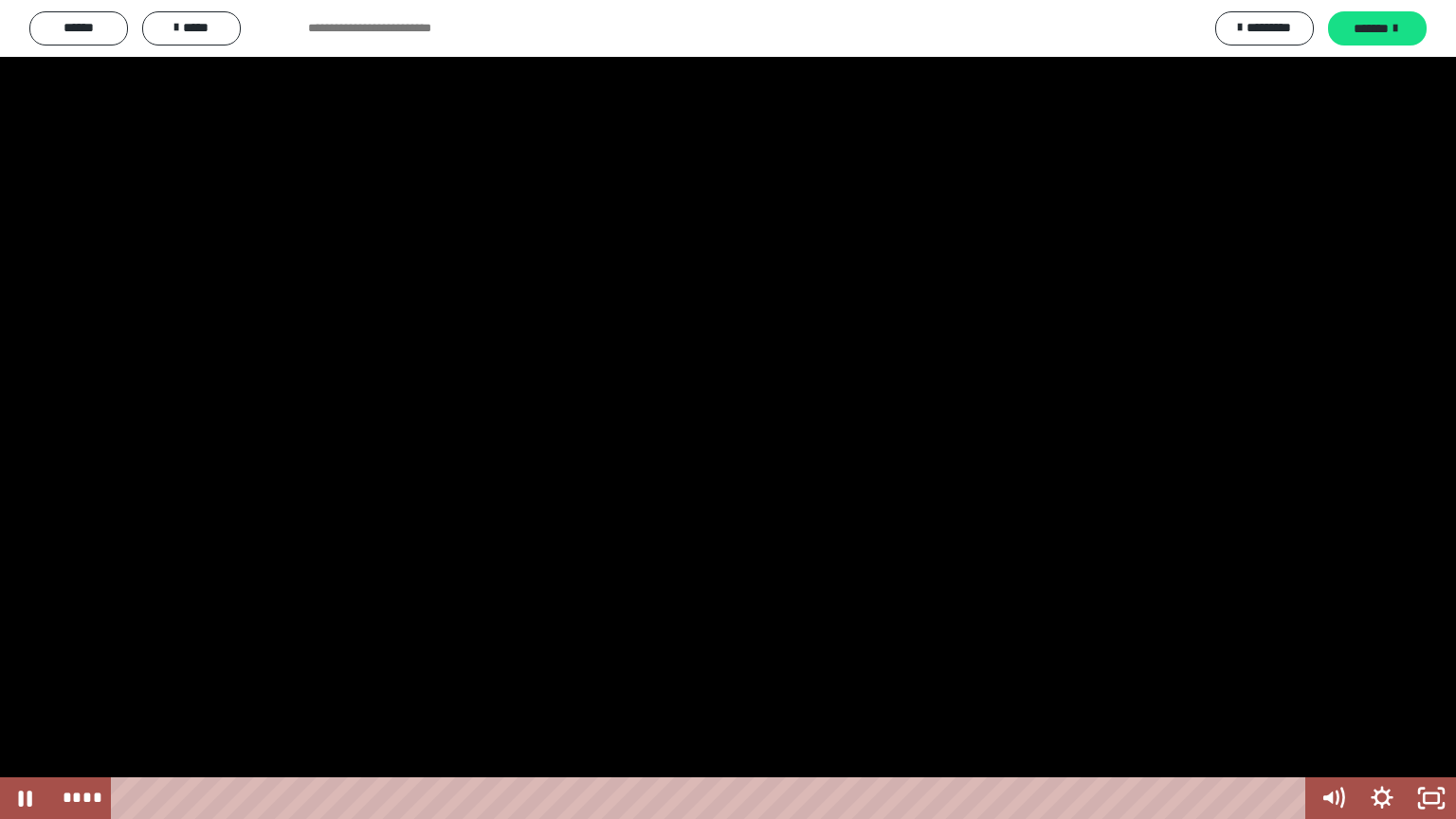 click at bounding box center (728, 410) 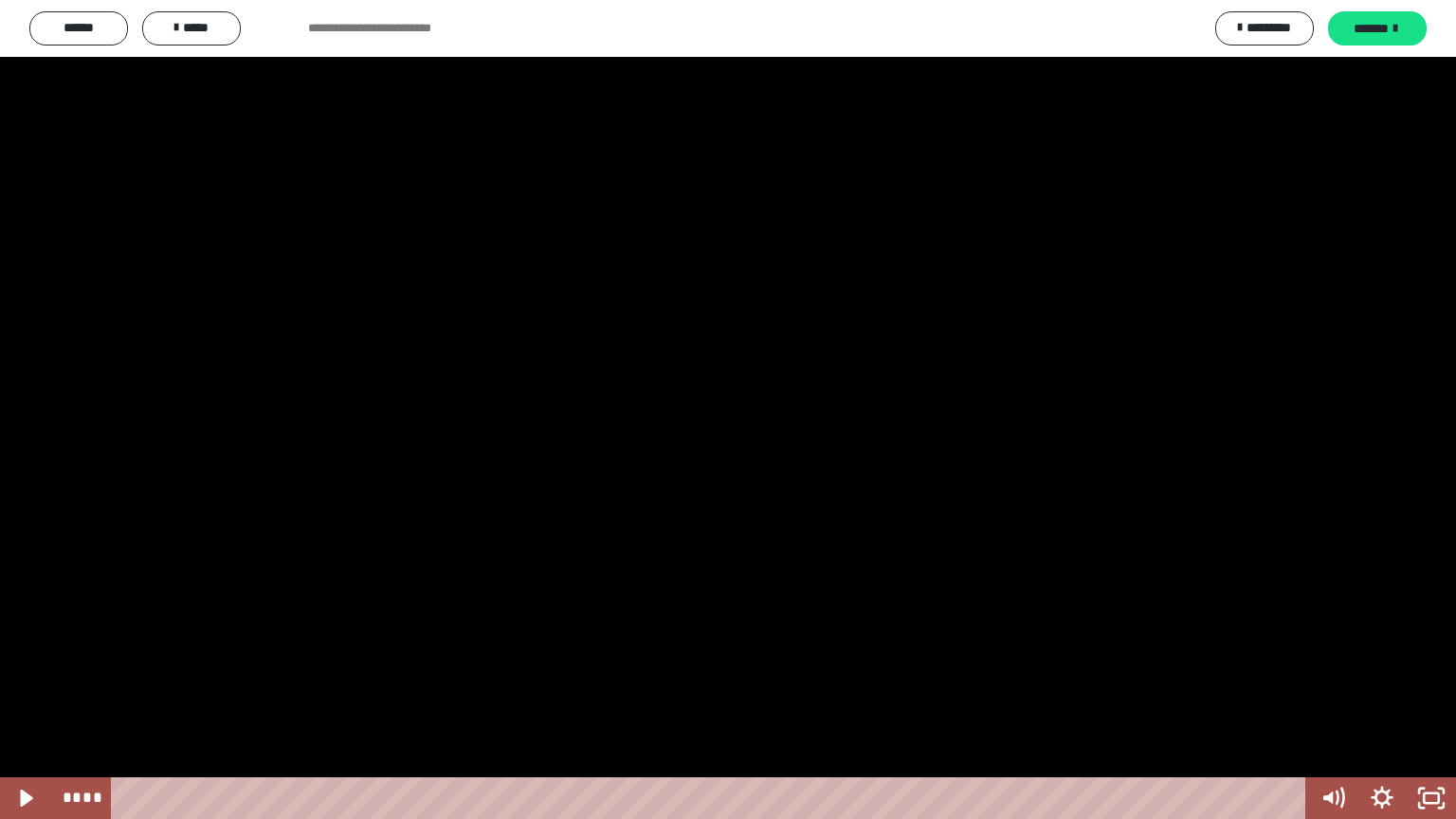 click at bounding box center [728, 410] 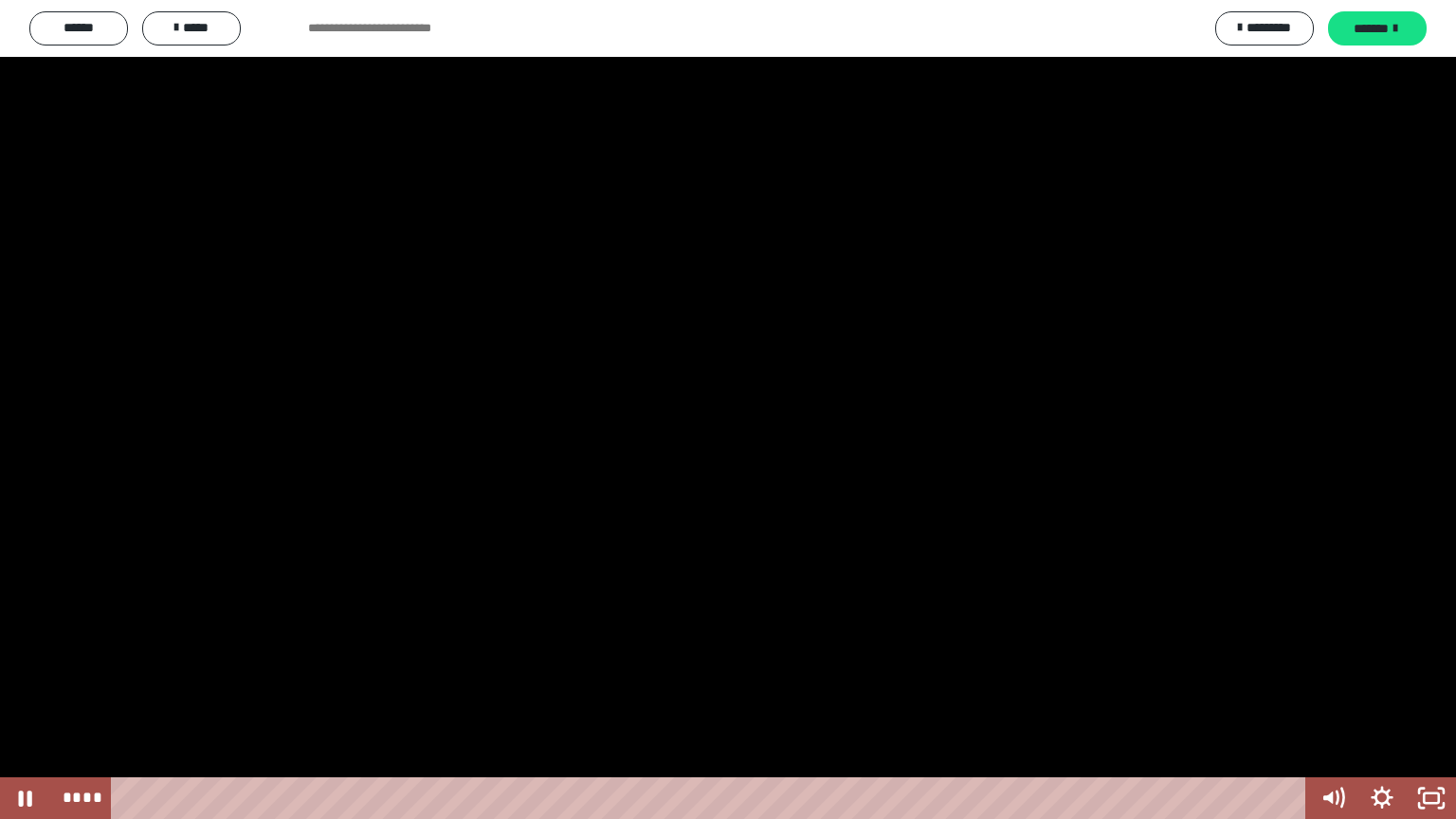 click at bounding box center [728, 410] 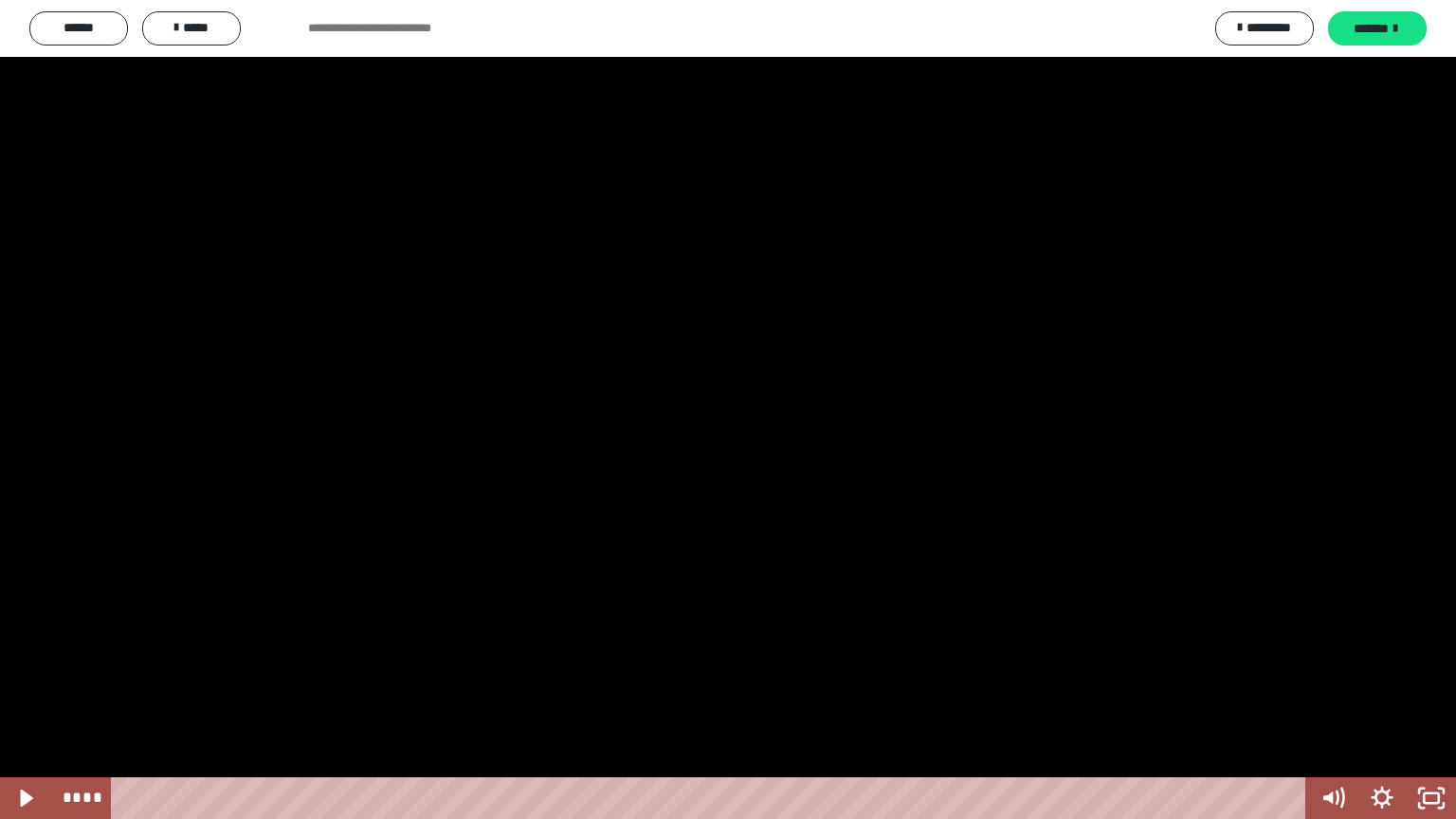 click at bounding box center (728, 410) 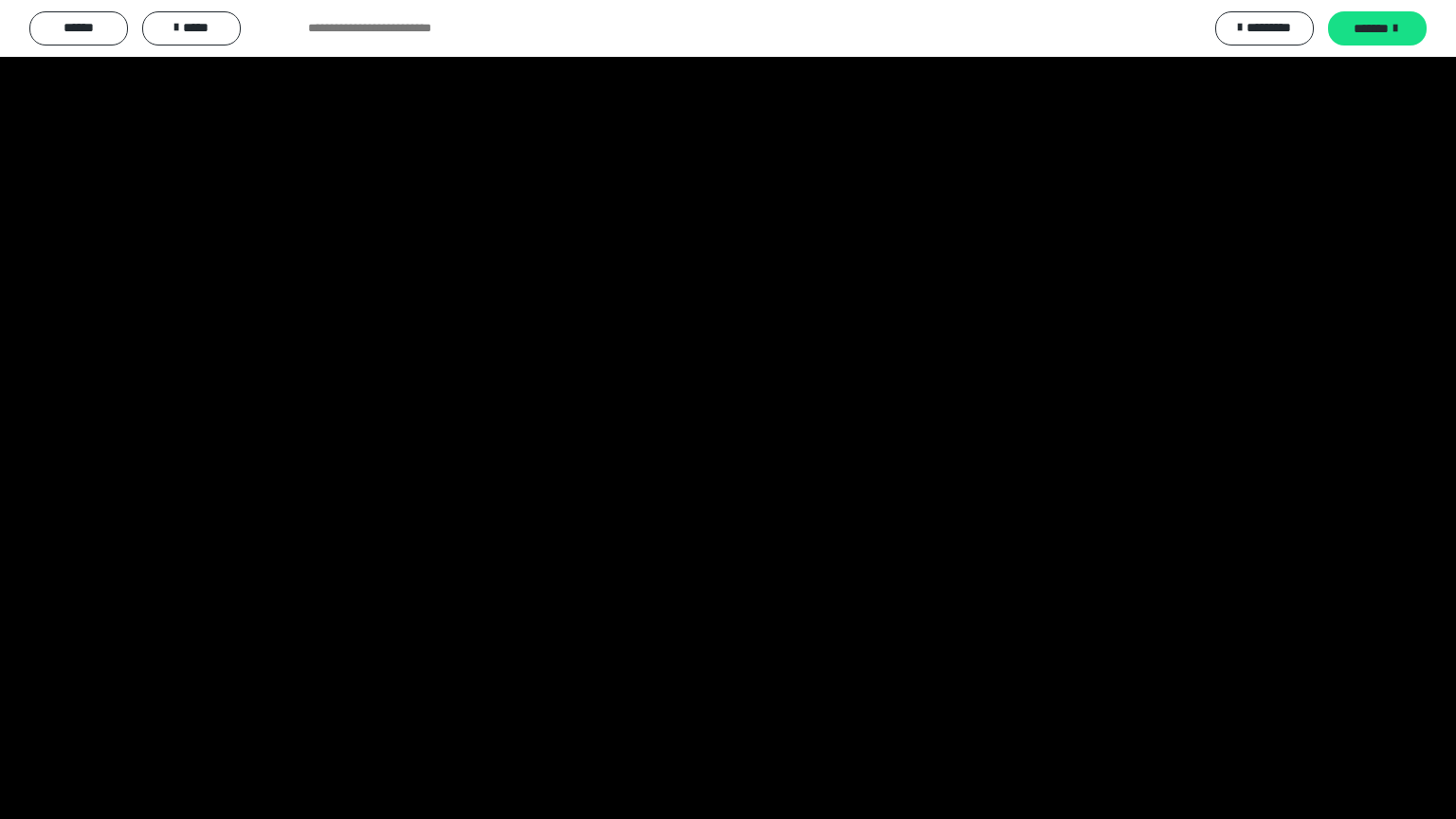 drag, startPoint x: 352, startPoint y: 517, endPoint x: 379, endPoint y: 520, distance: 27.166155 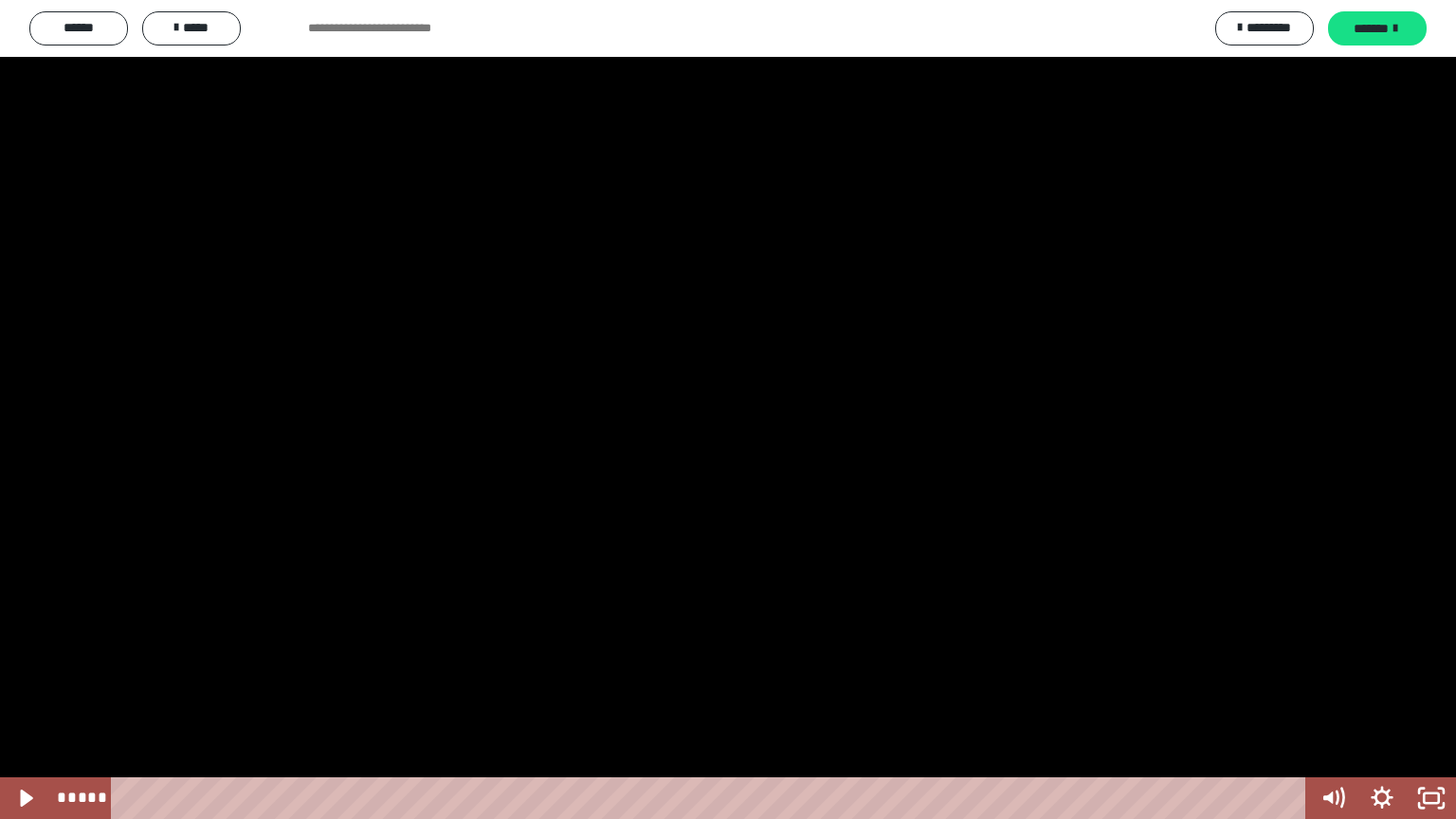 click at bounding box center [728, 410] 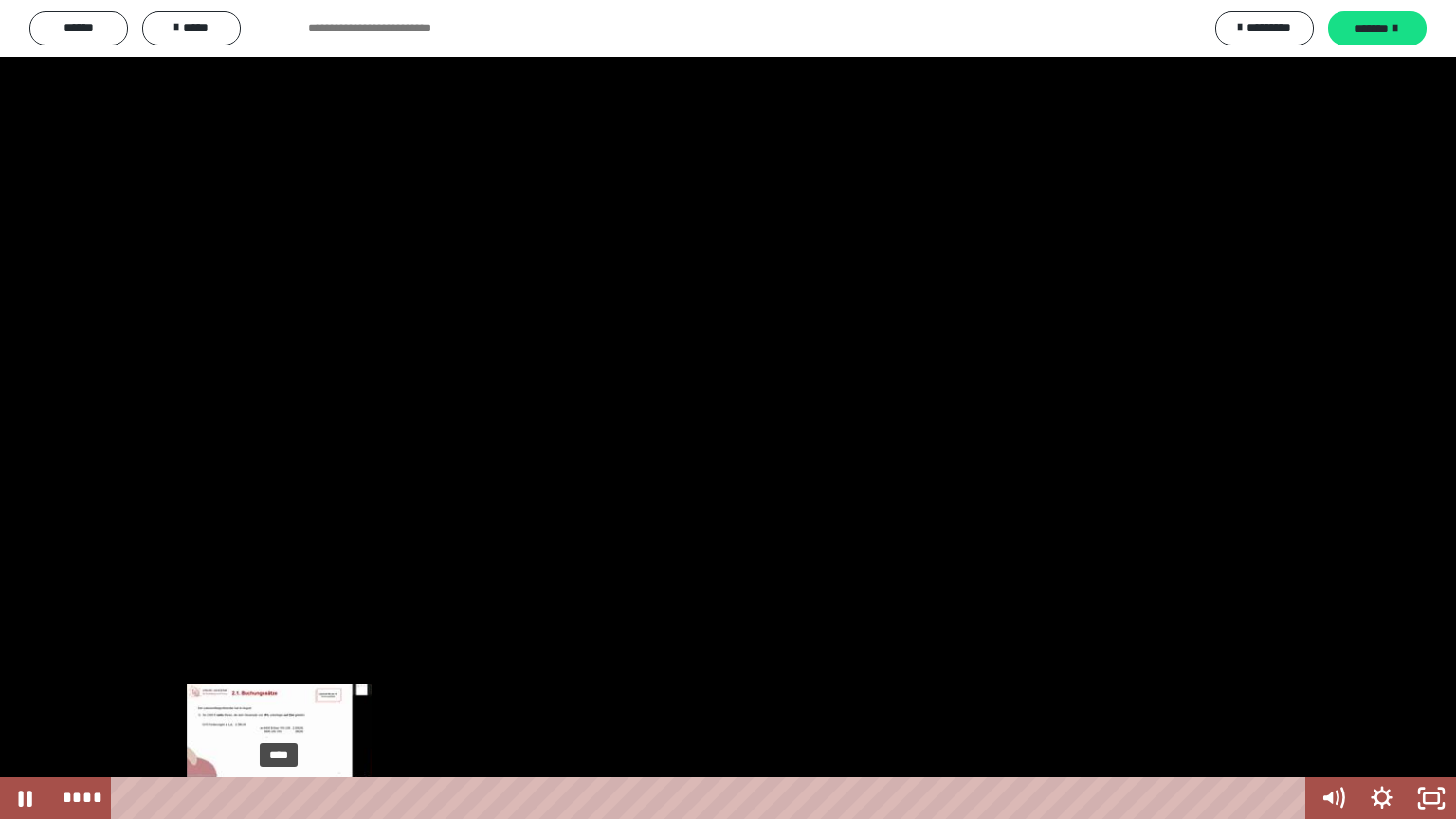 click on "****" at bounding box center (712, 798) 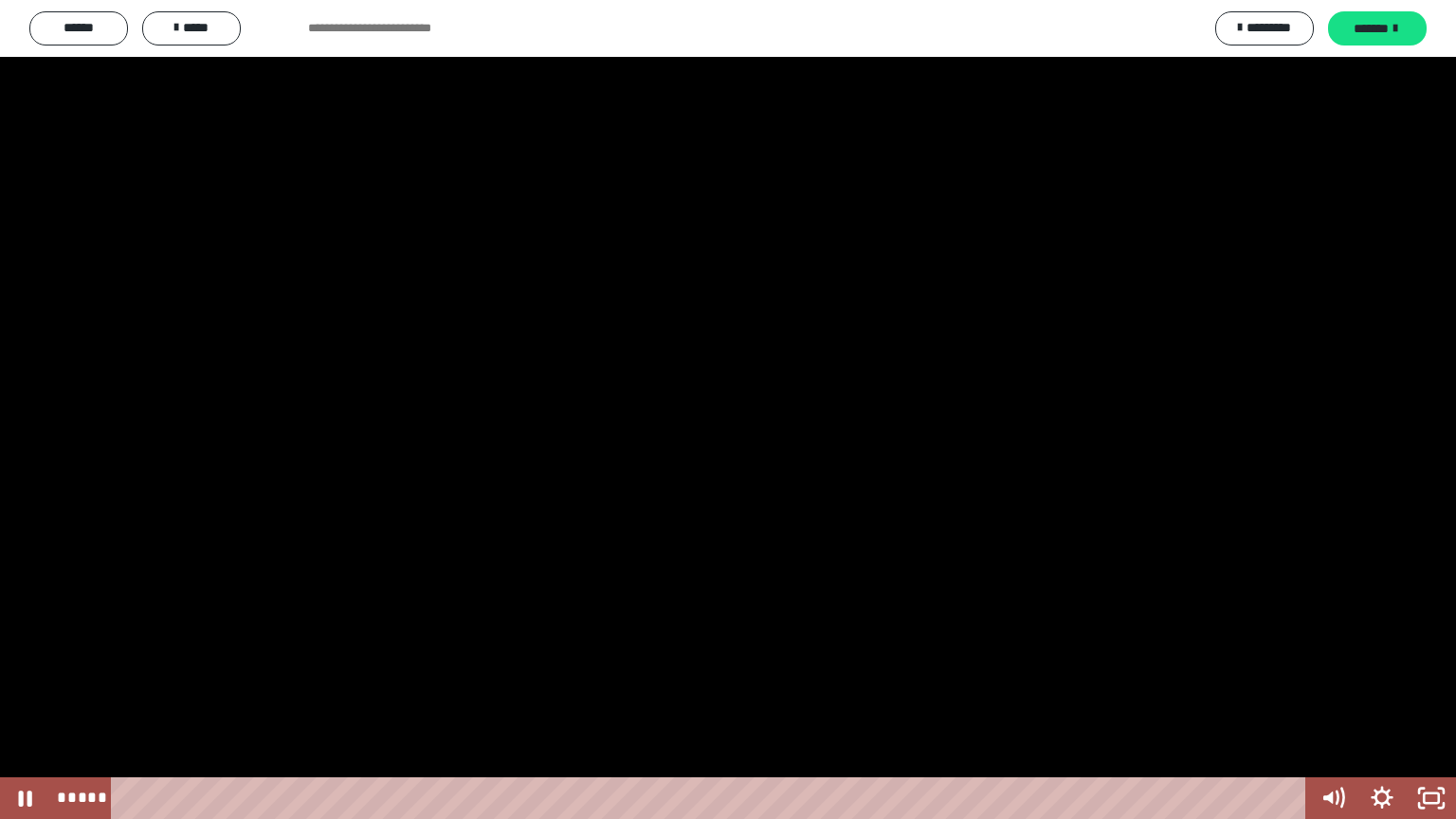 click at bounding box center (728, 410) 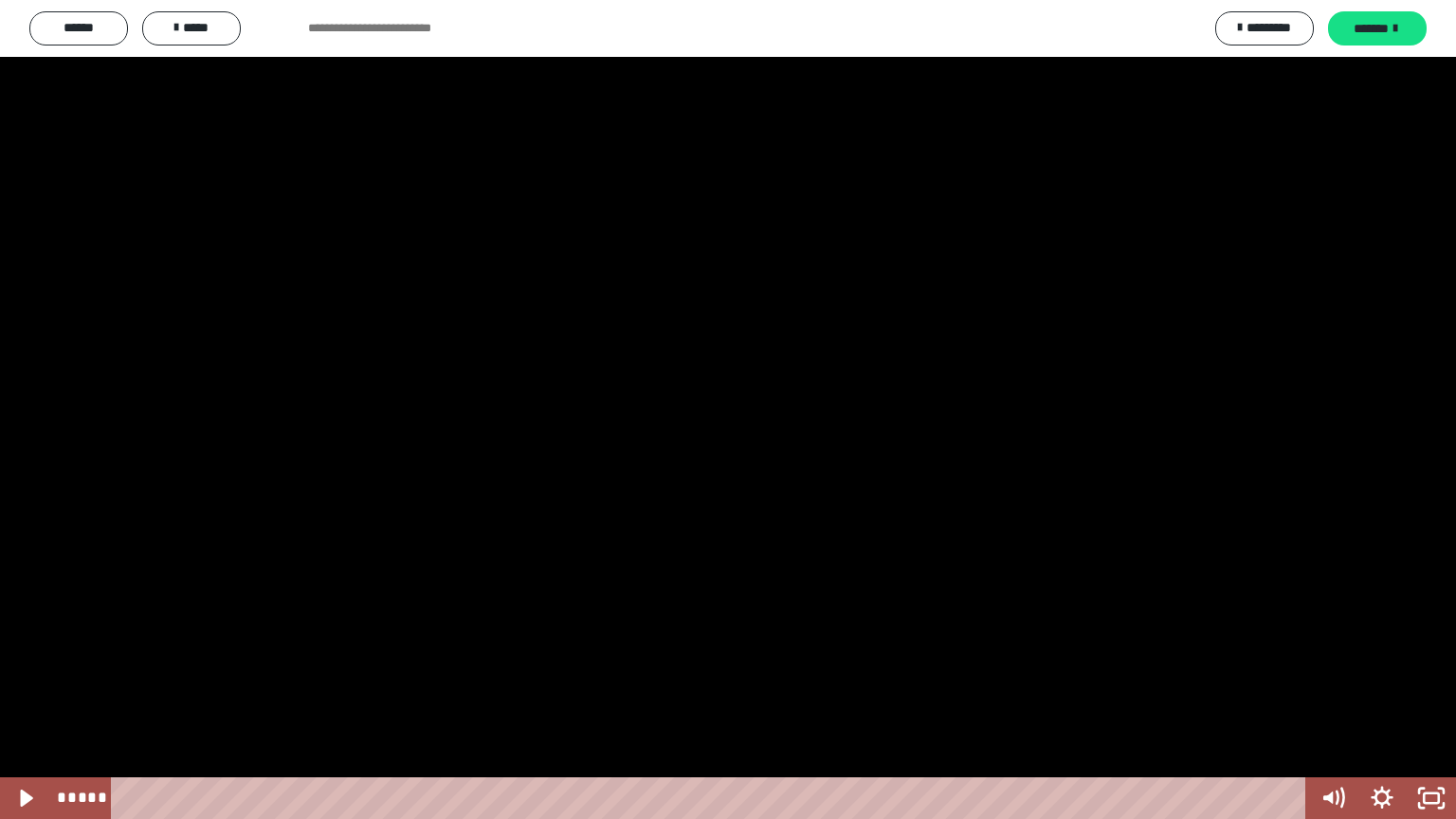 click at bounding box center [728, 410] 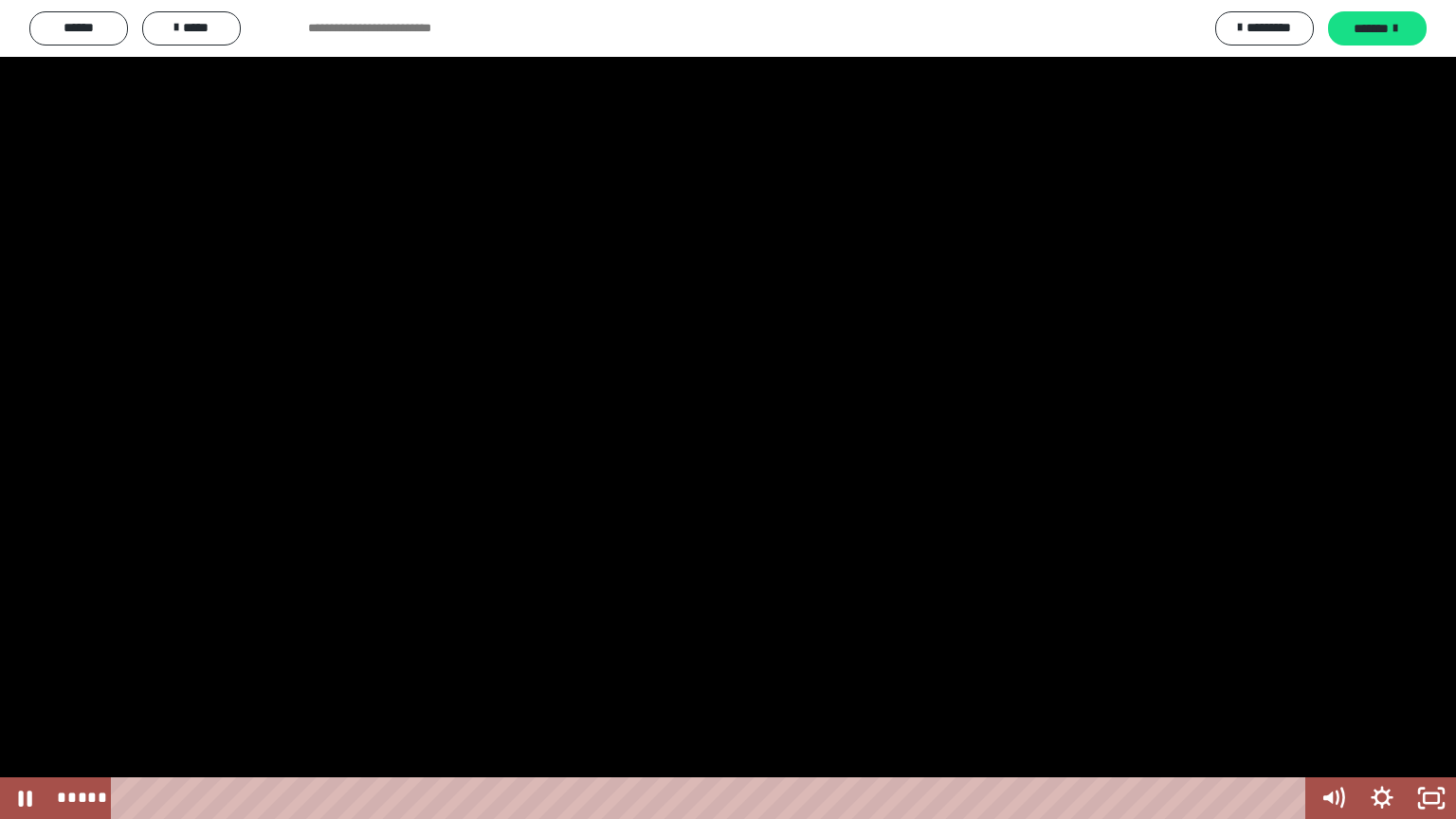 click at bounding box center [728, 410] 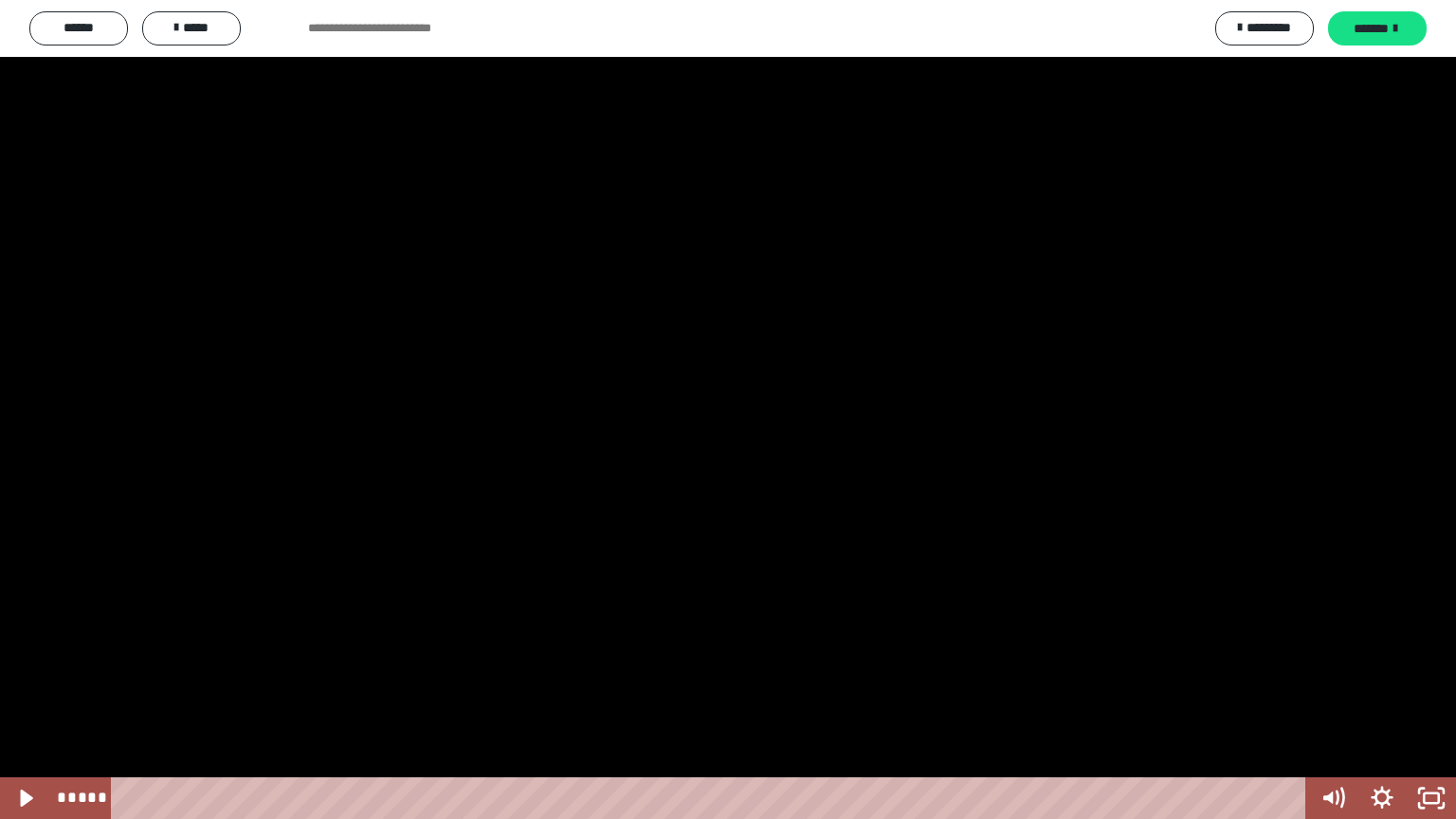 click at bounding box center (728, 410) 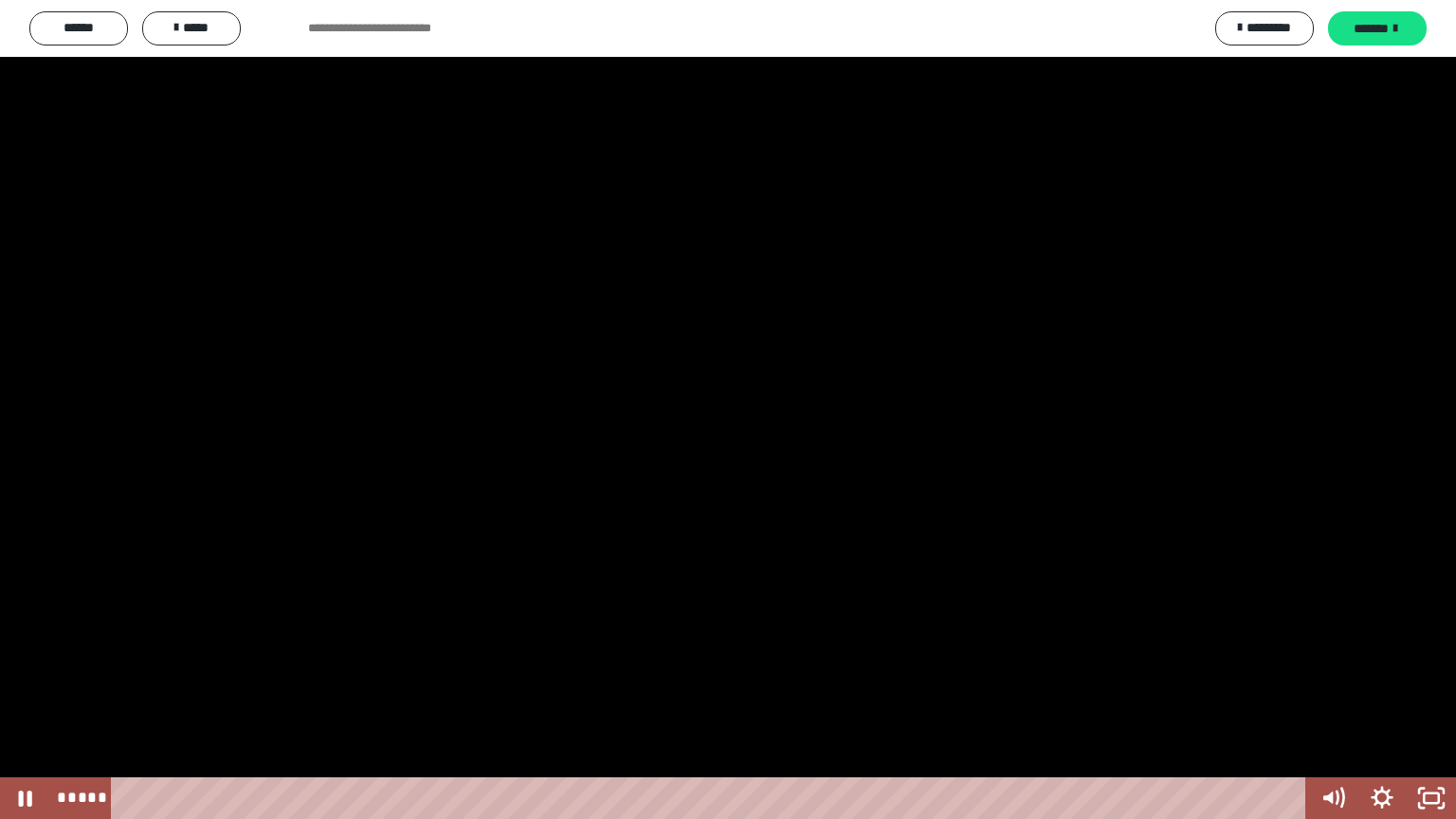 click at bounding box center (728, 410) 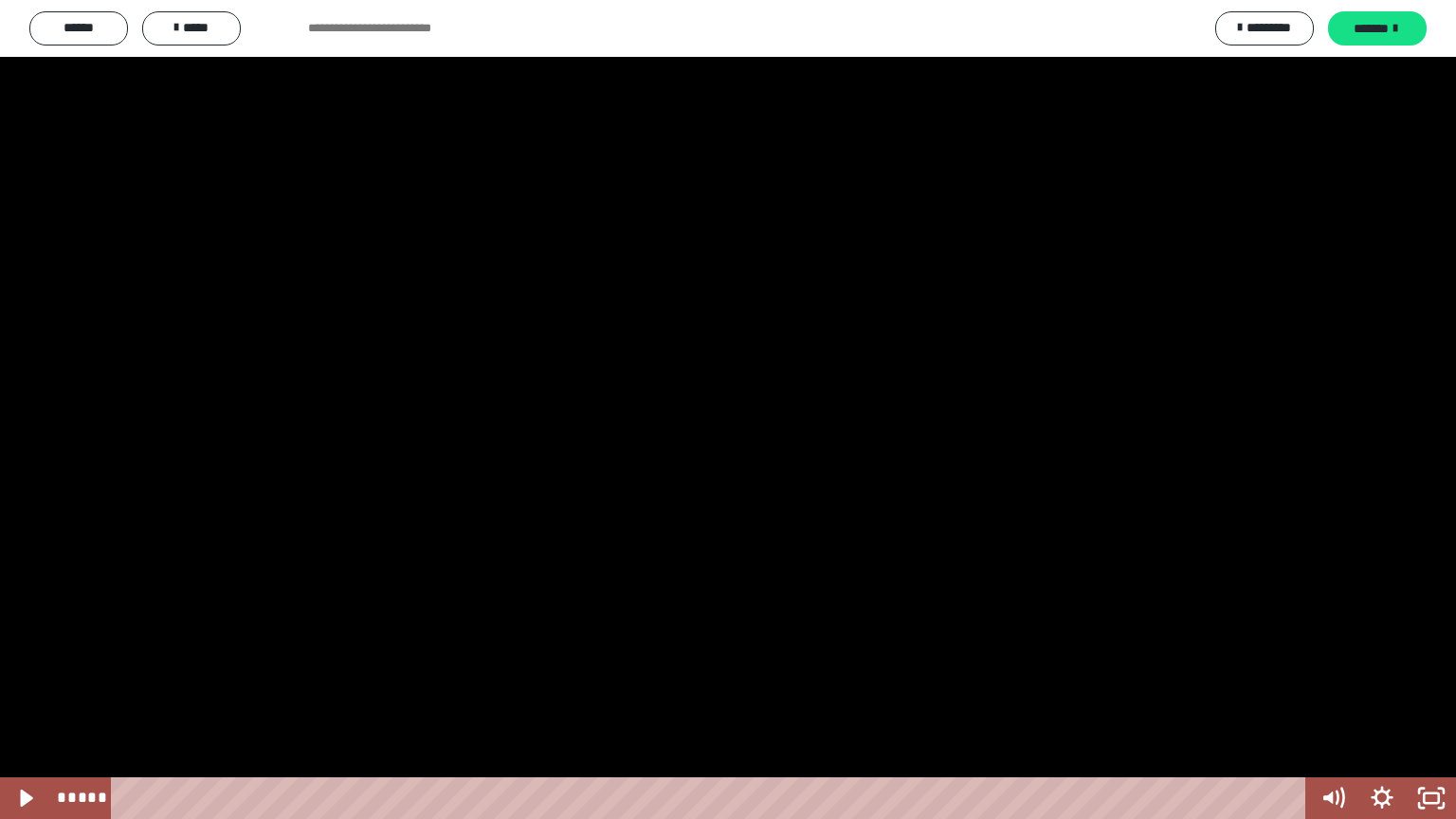 click at bounding box center (728, 410) 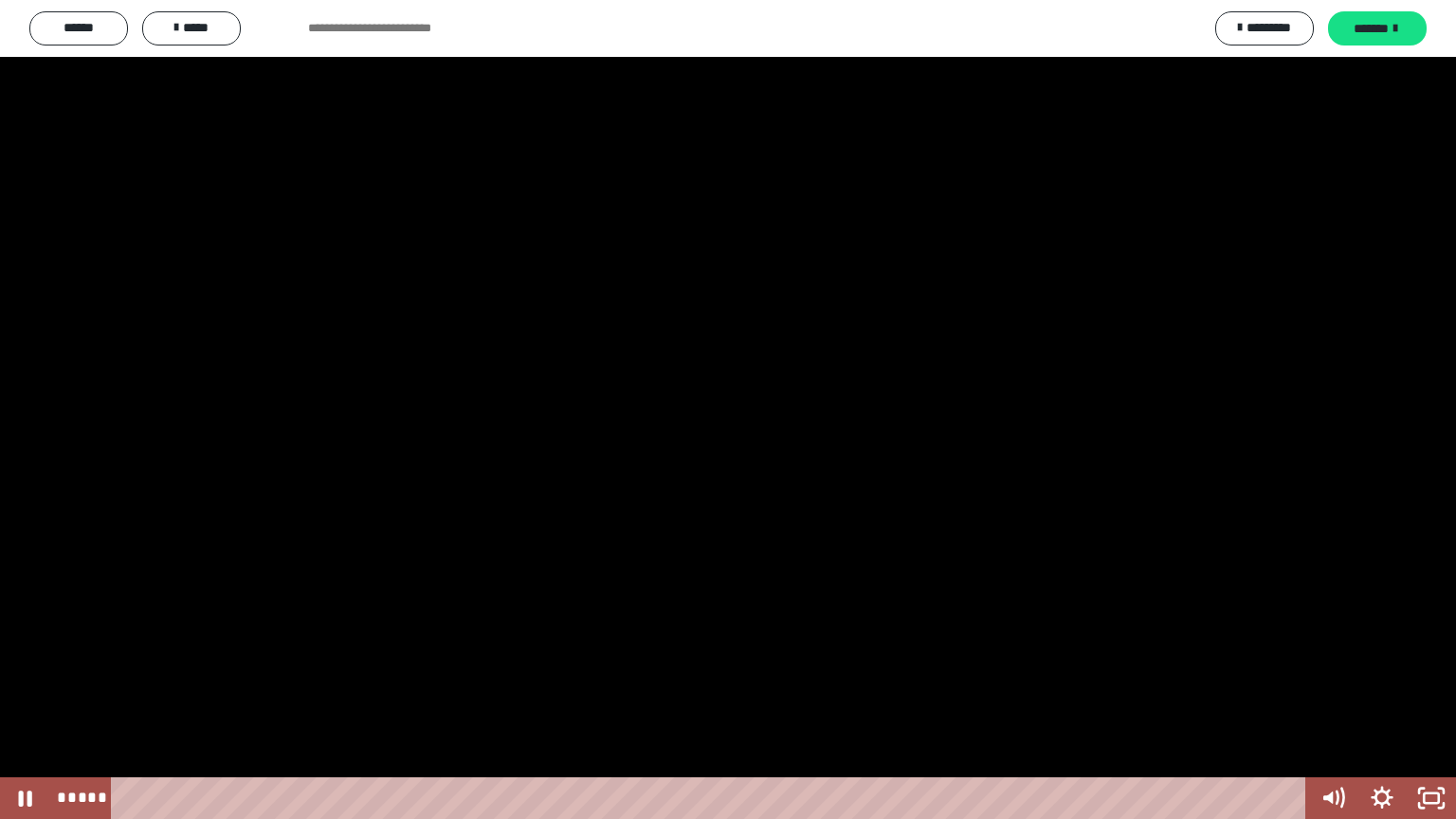 click at bounding box center (728, 410) 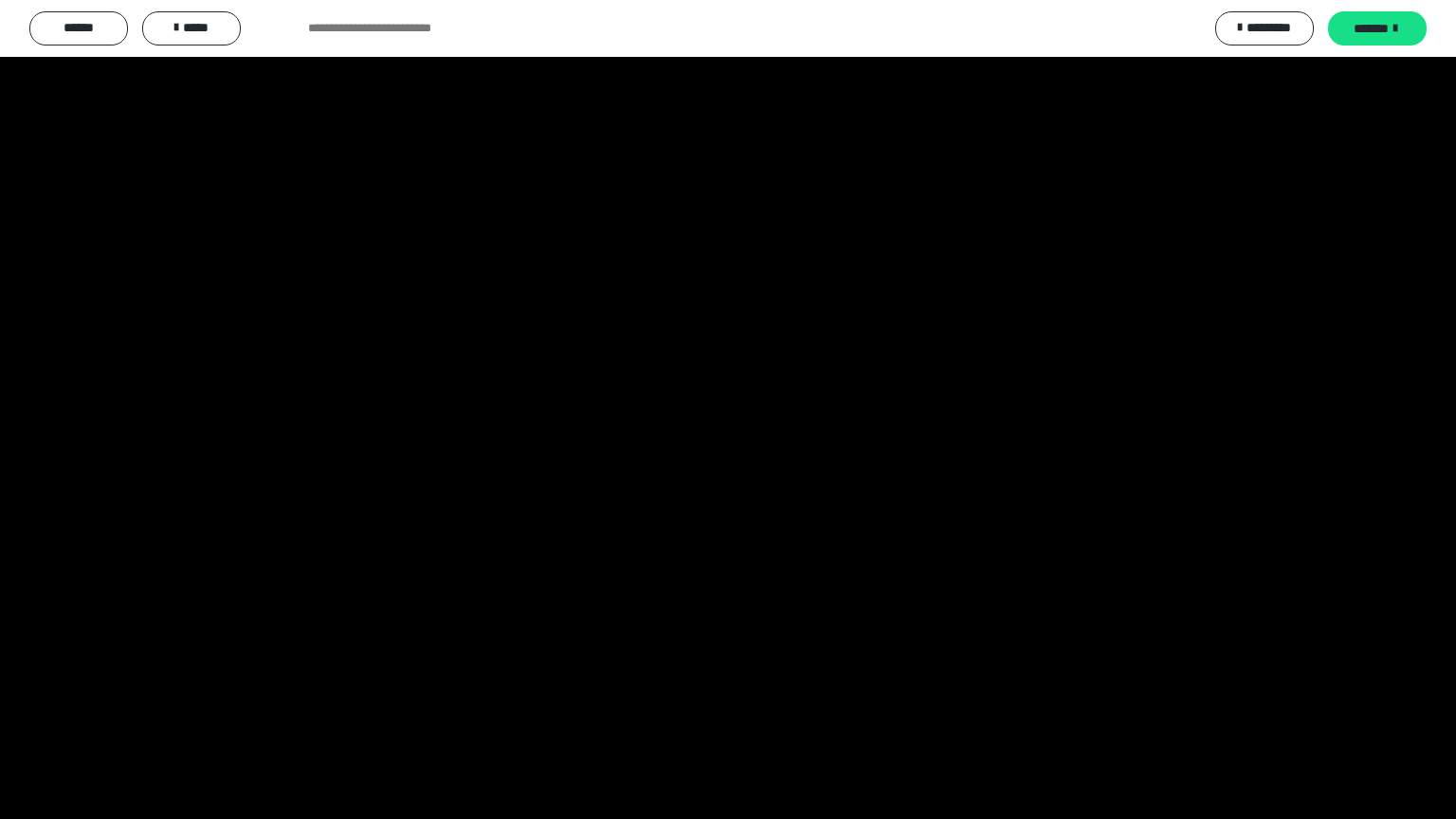 click at bounding box center (728, 410) 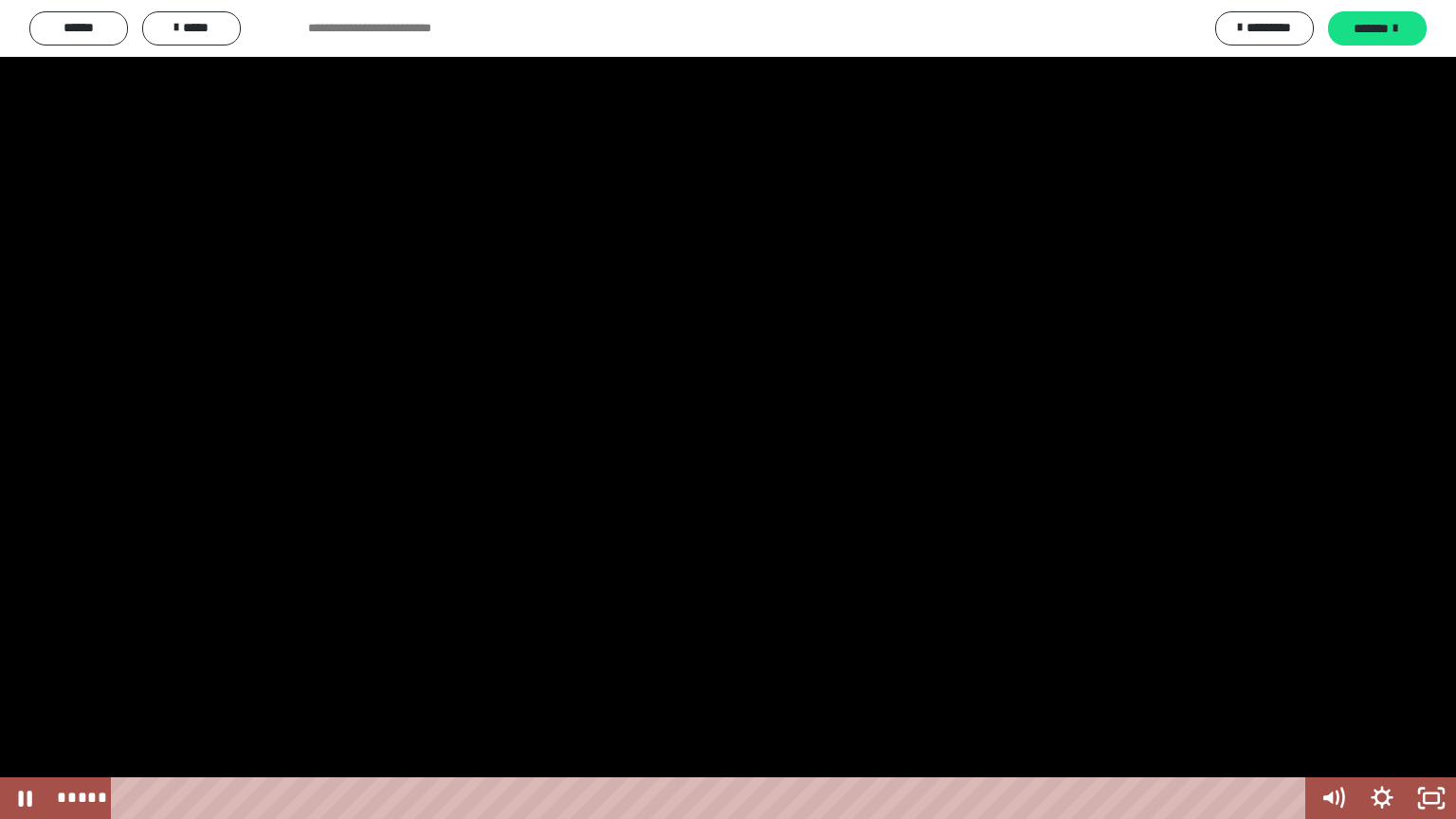 click at bounding box center [728, 410] 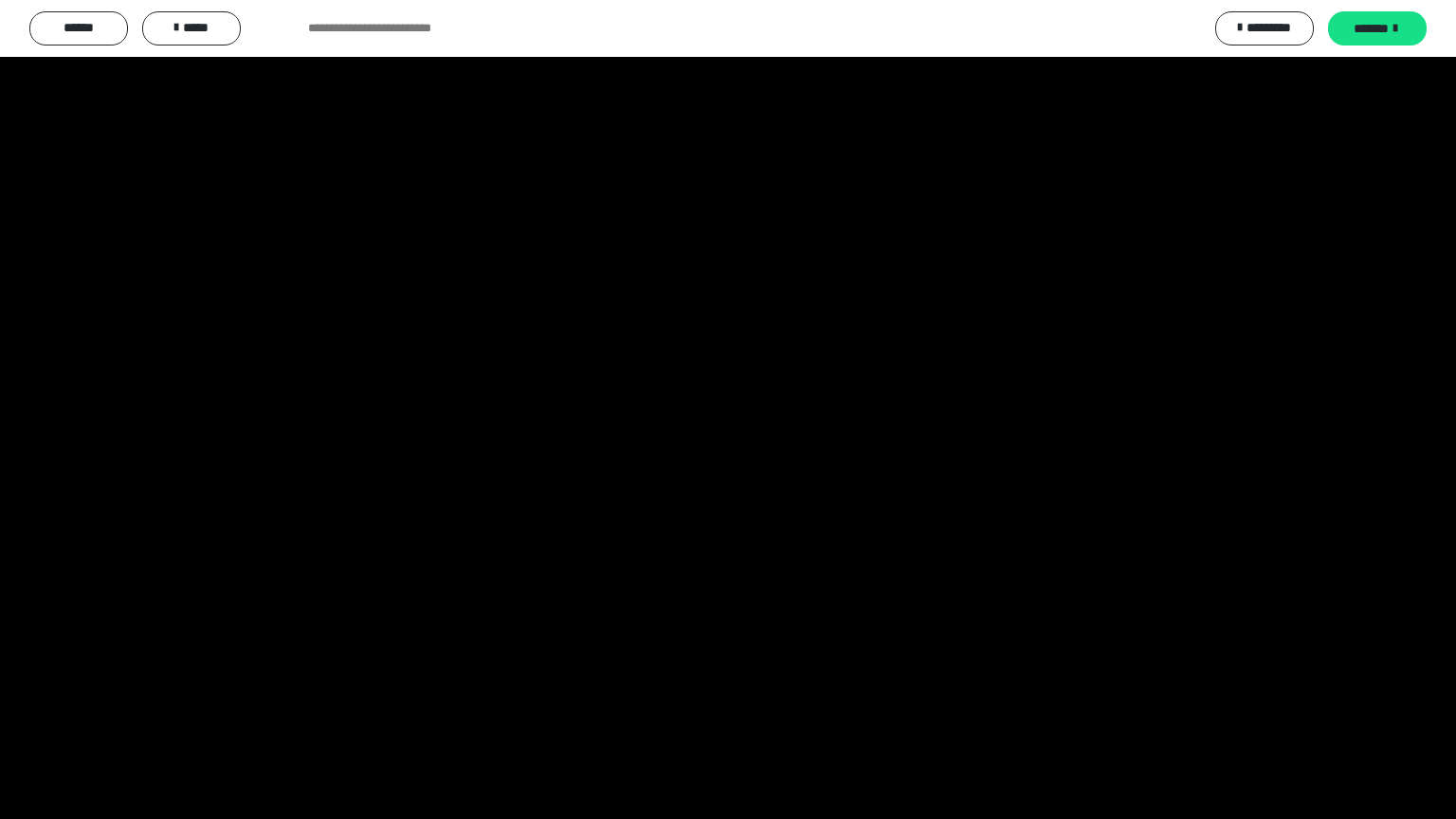 click at bounding box center [728, 410] 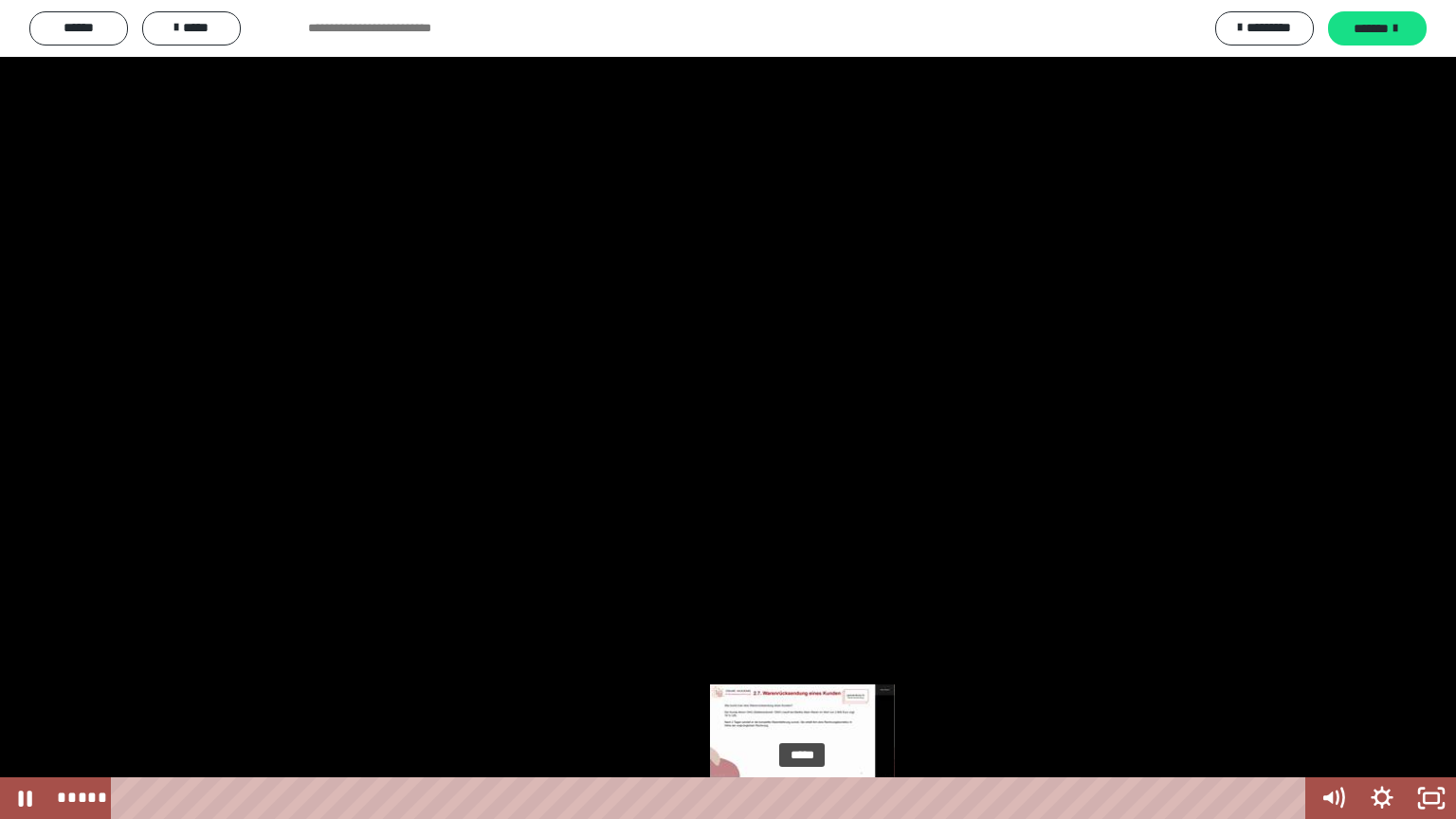 click on "*****" at bounding box center (712, 798) 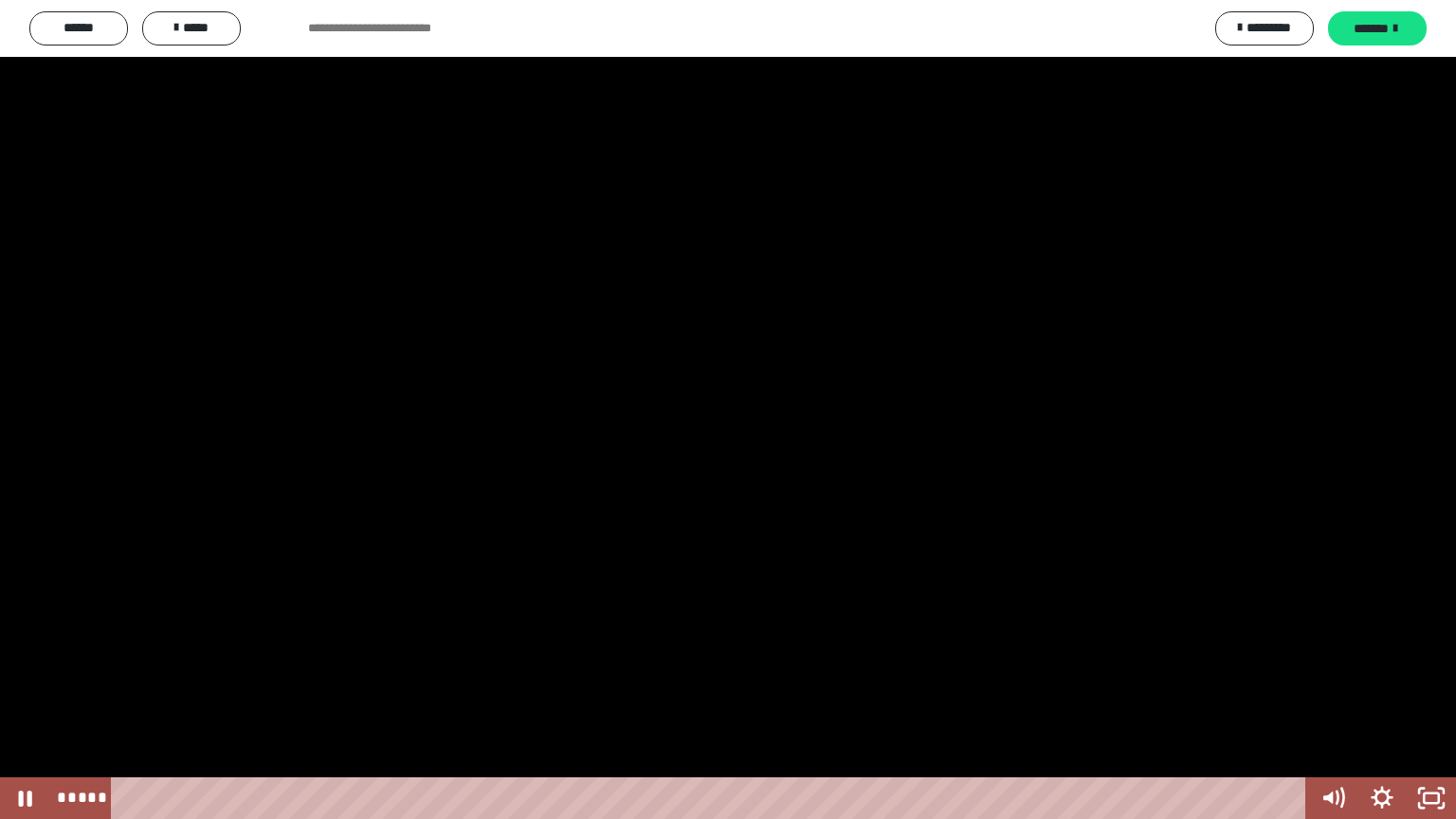 click at bounding box center [728, 410] 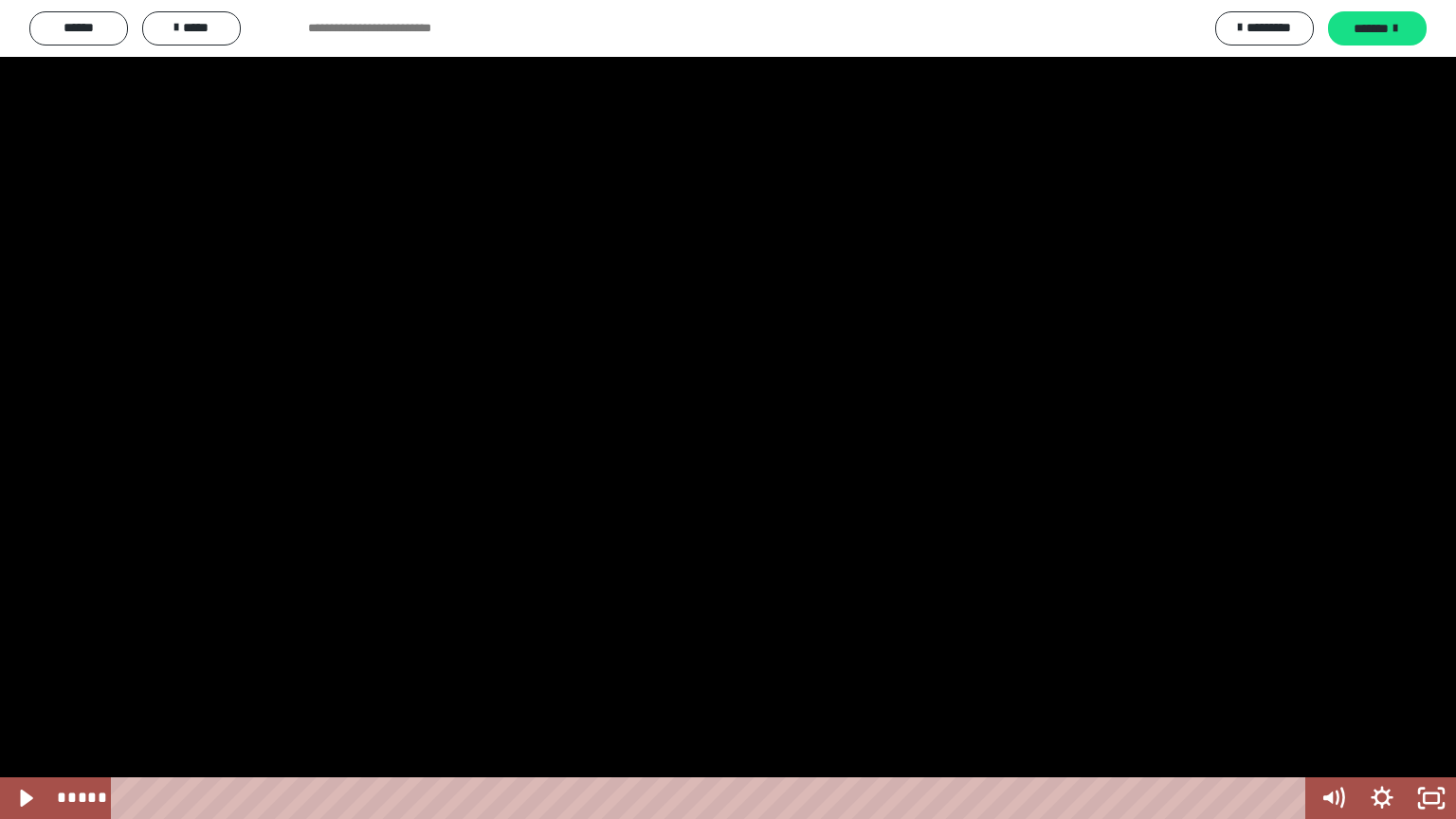 drag, startPoint x: 780, startPoint y: 436, endPoint x: 764, endPoint y: 427, distance: 18.35756 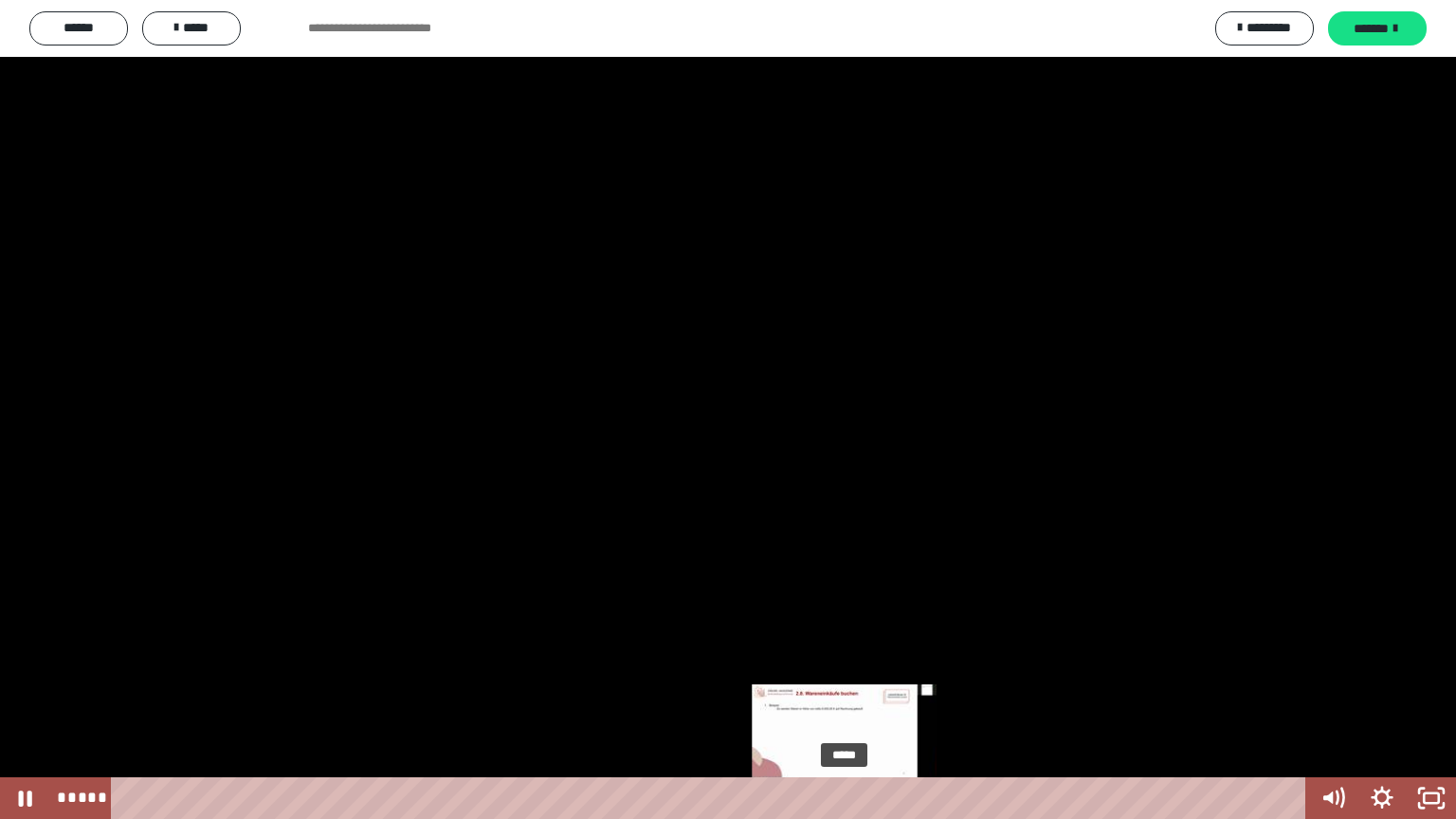 click on "*****" at bounding box center (712, 798) 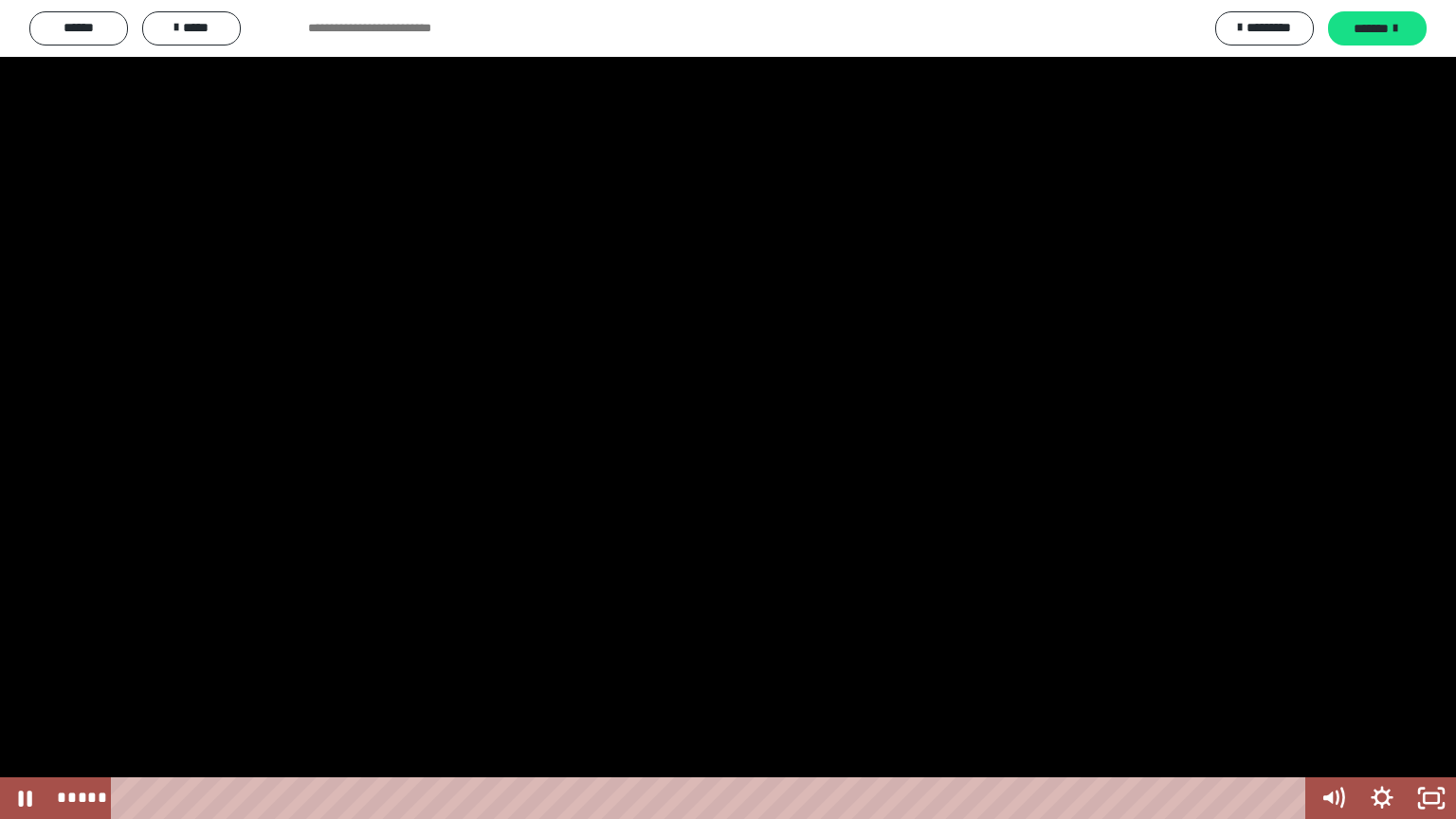 click at bounding box center (728, 410) 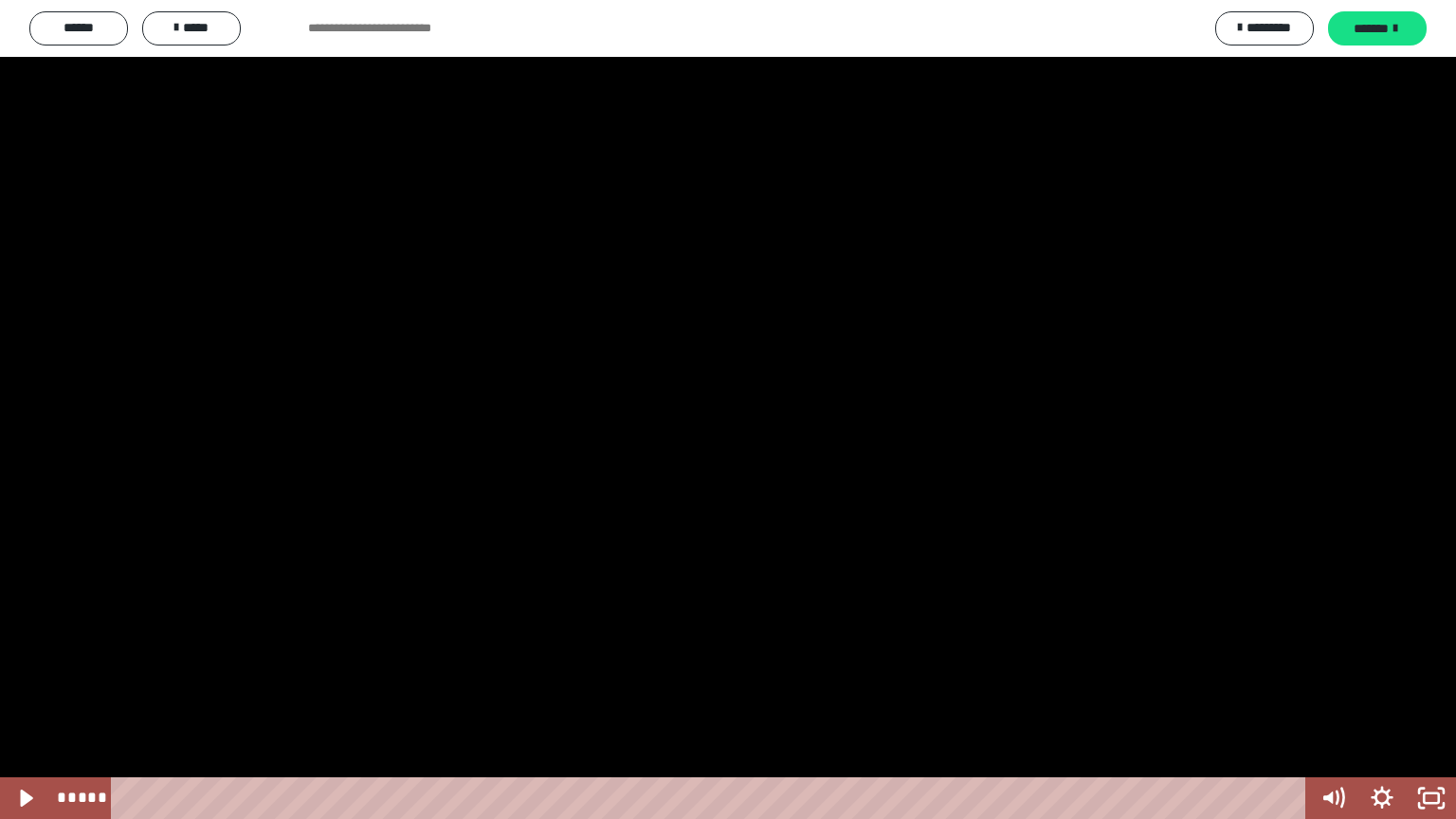 drag, startPoint x: 114, startPoint y: 762, endPoint x: 96, endPoint y: 756, distance: 18.973666 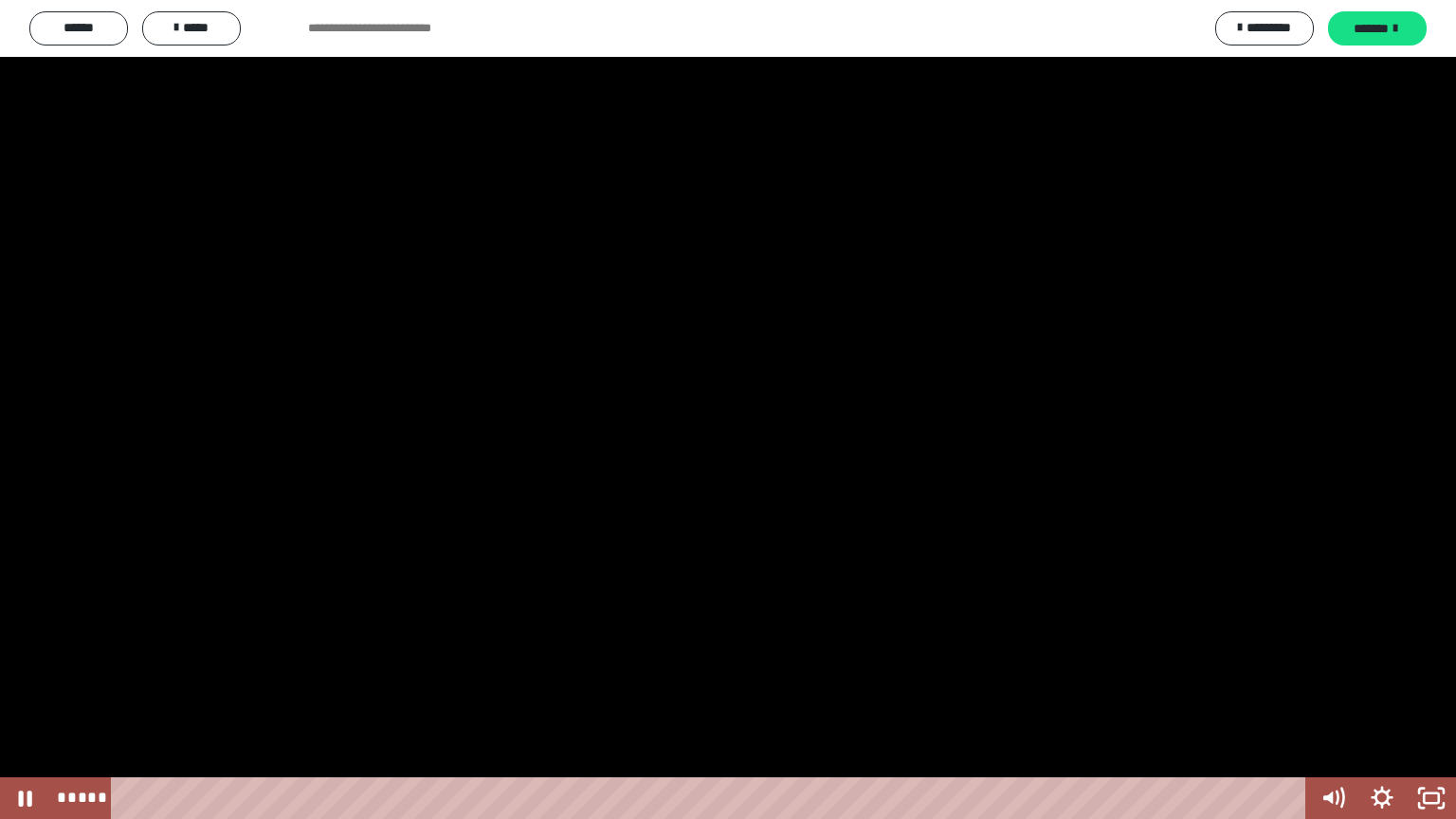 click at bounding box center [728, 410] 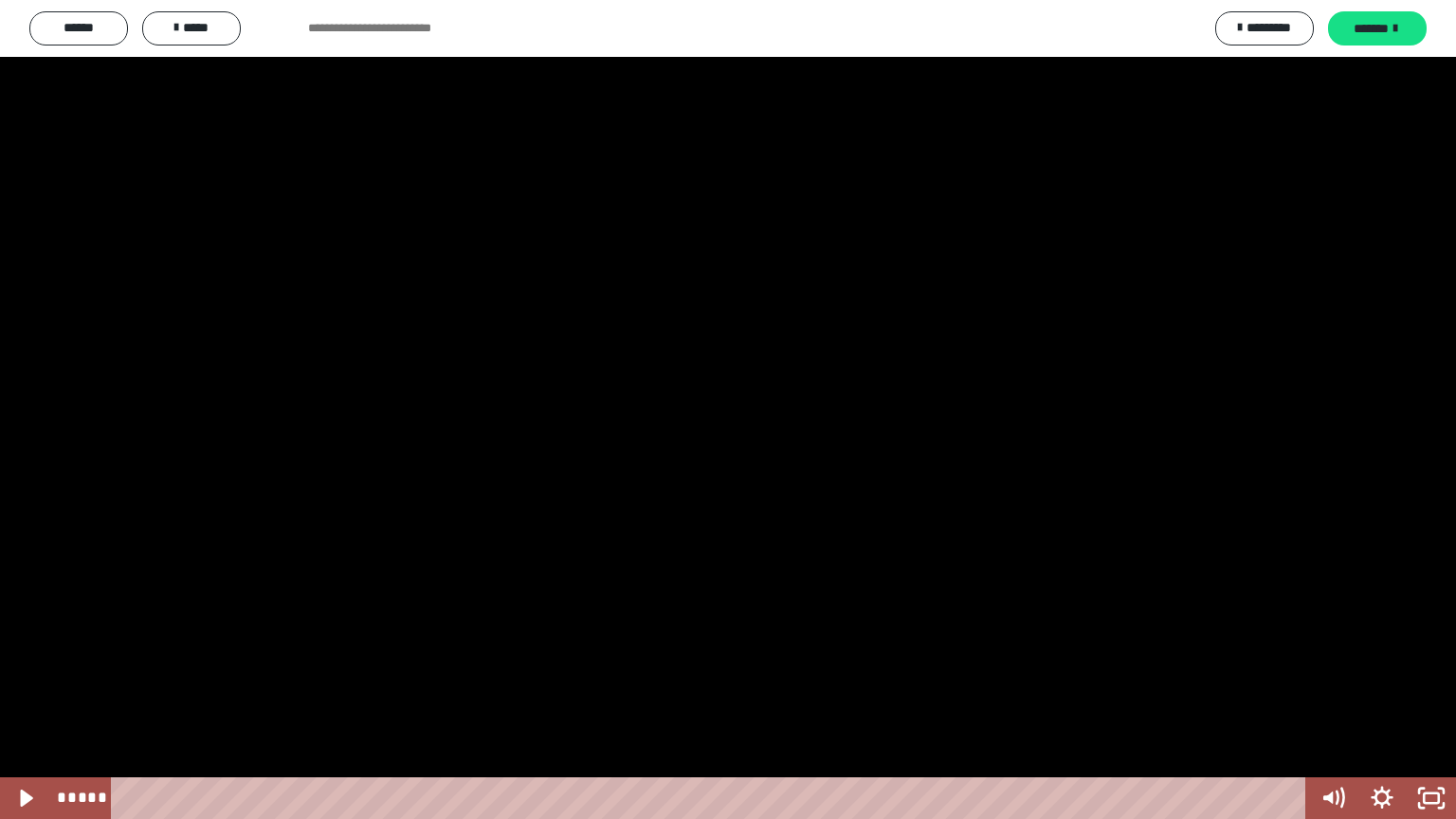 click at bounding box center (728, 410) 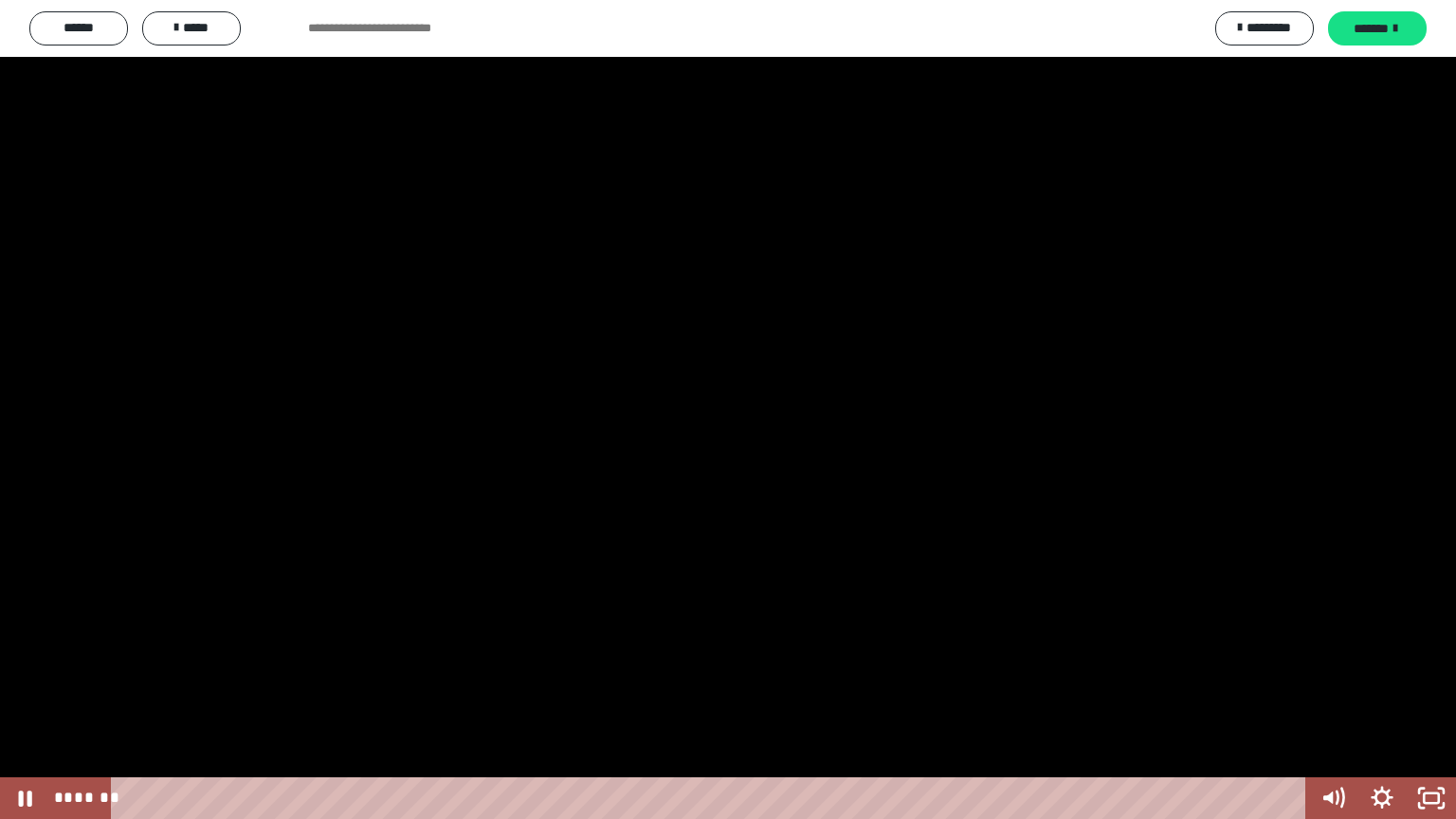 drag, startPoint x: 801, startPoint y: 647, endPoint x: 805, endPoint y: 638, distance: 9.848858 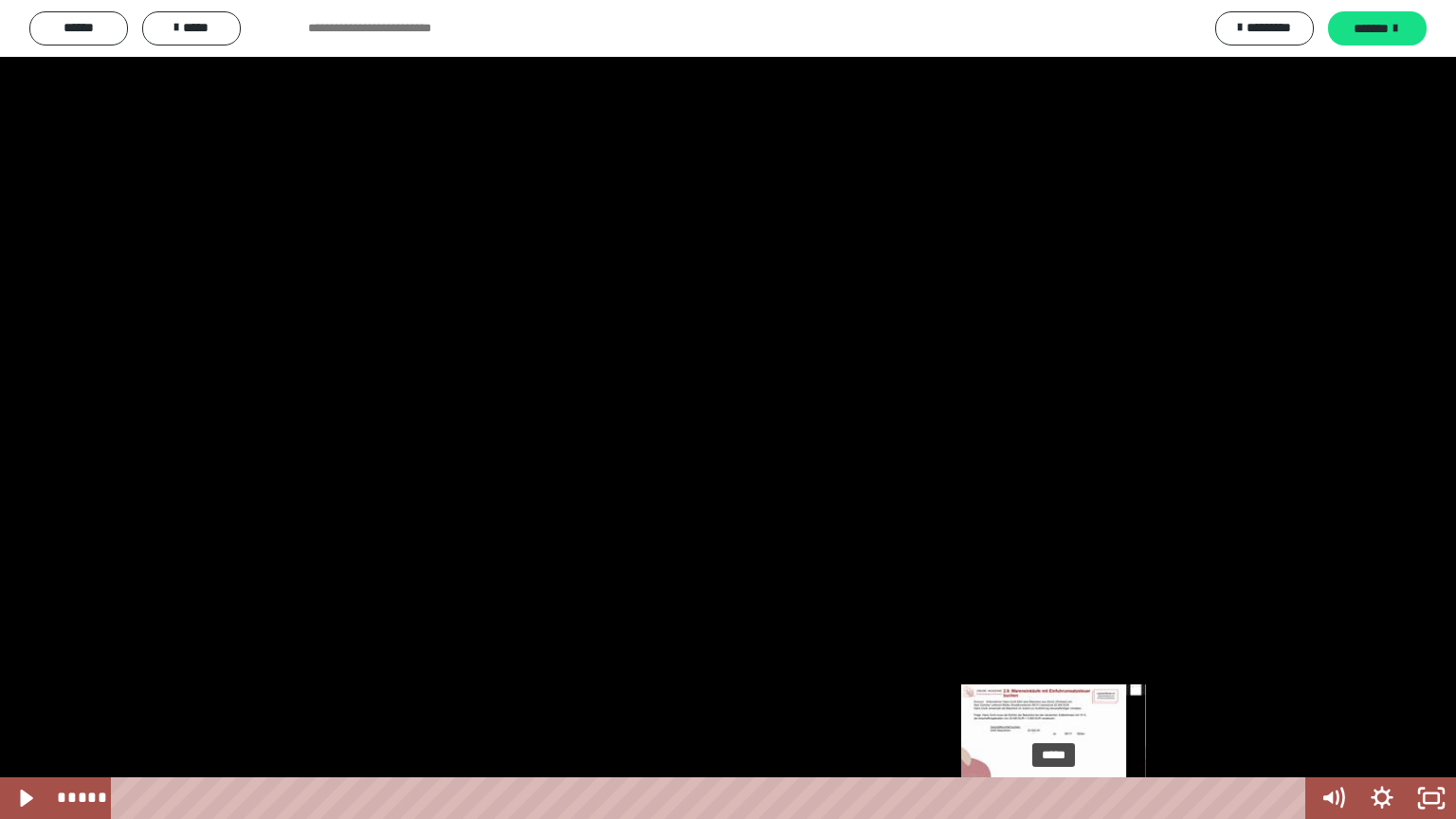 click on "*****" at bounding box center (712, 798) 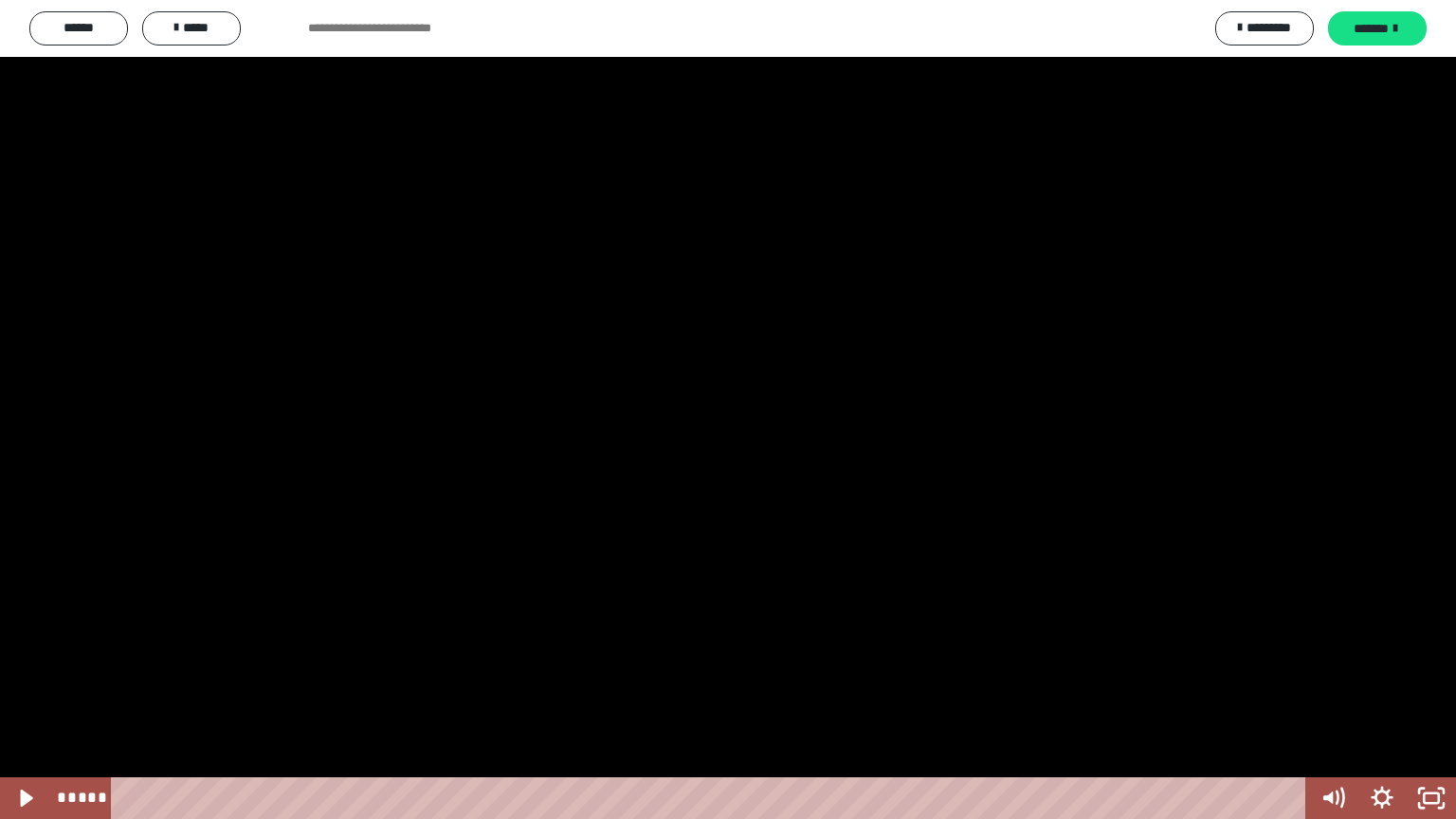 click at bounding box center (728, 410) 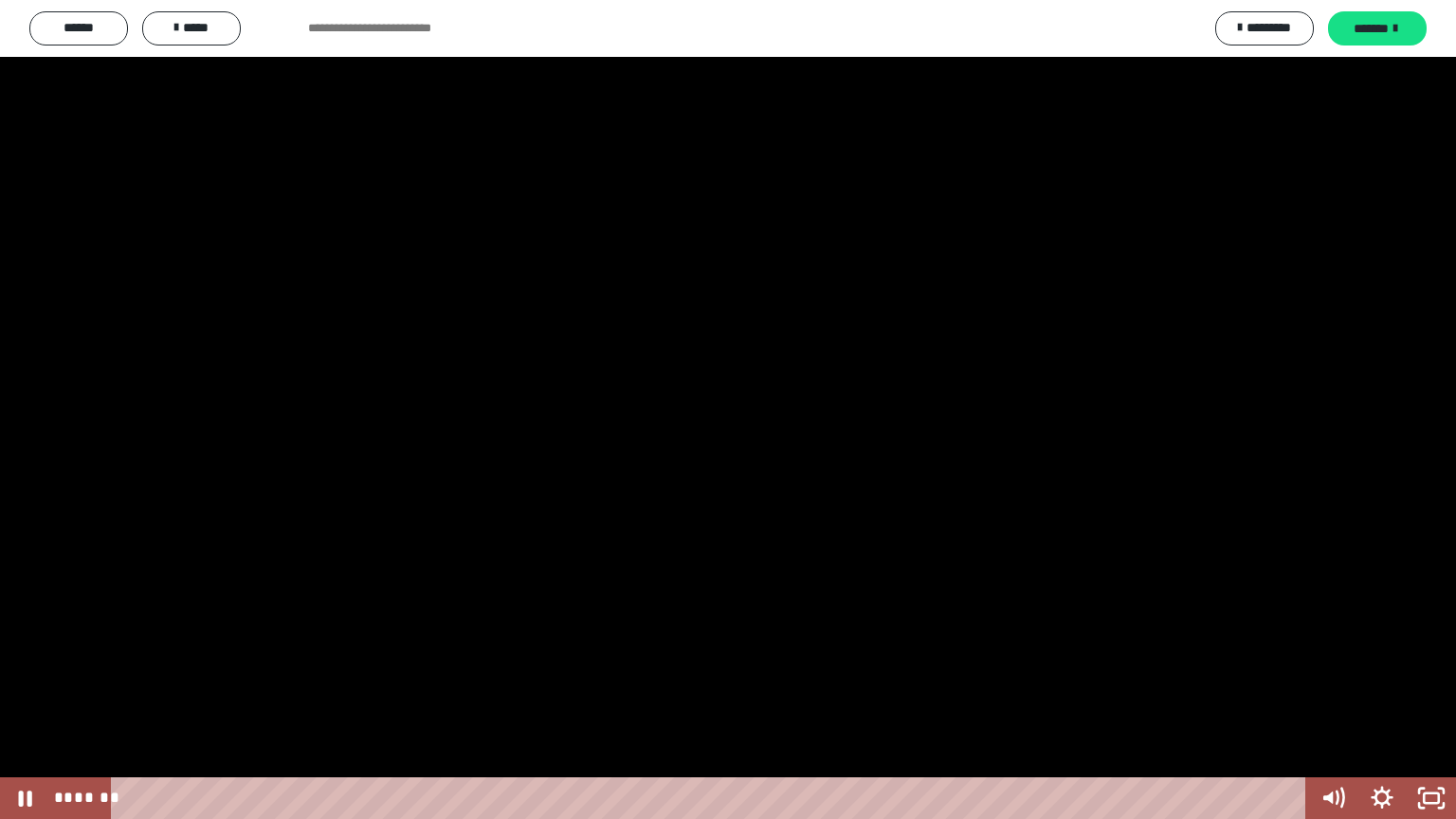 click at bounding box center [728, 410] 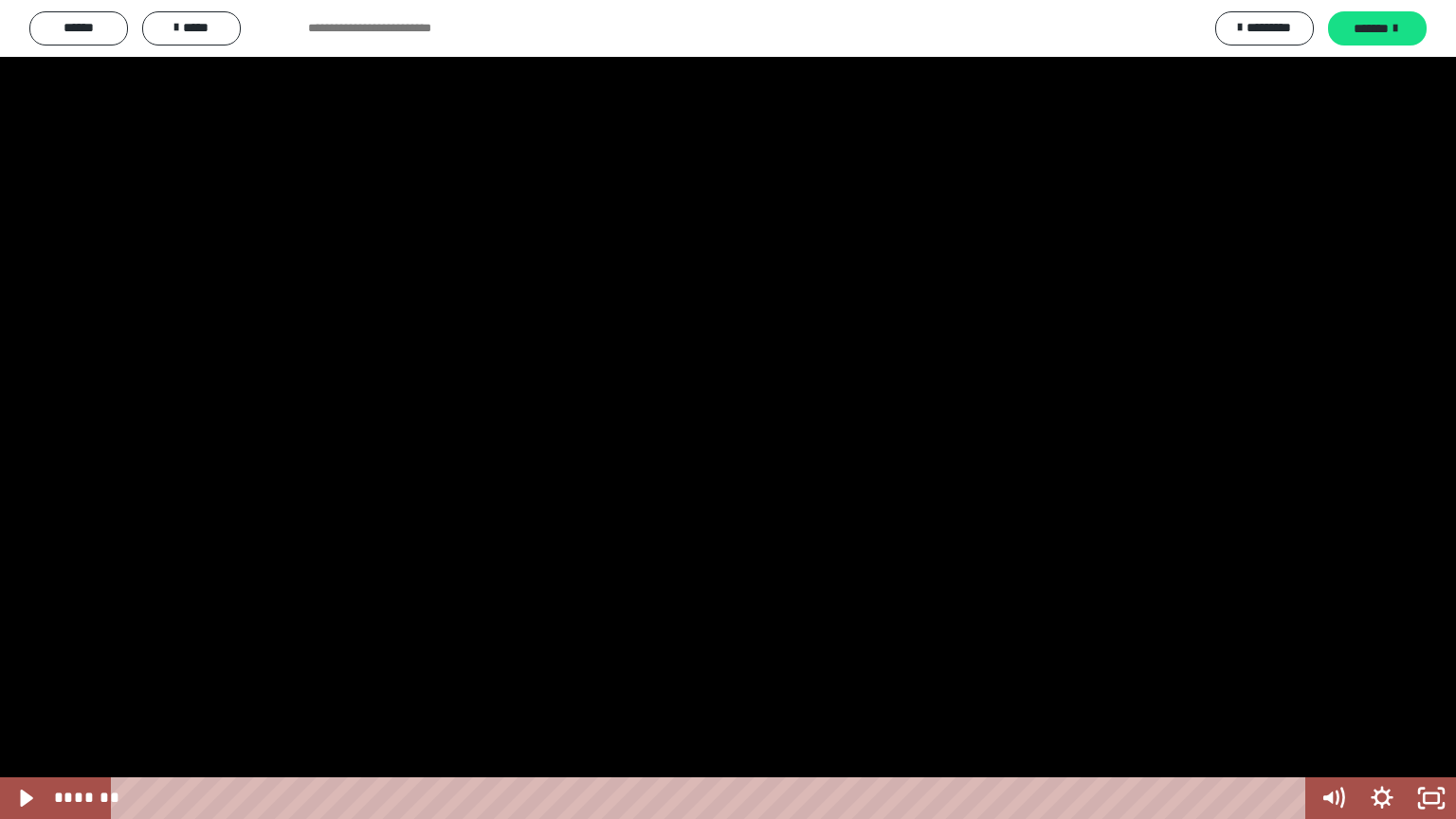click at bounding box center [728, 410] 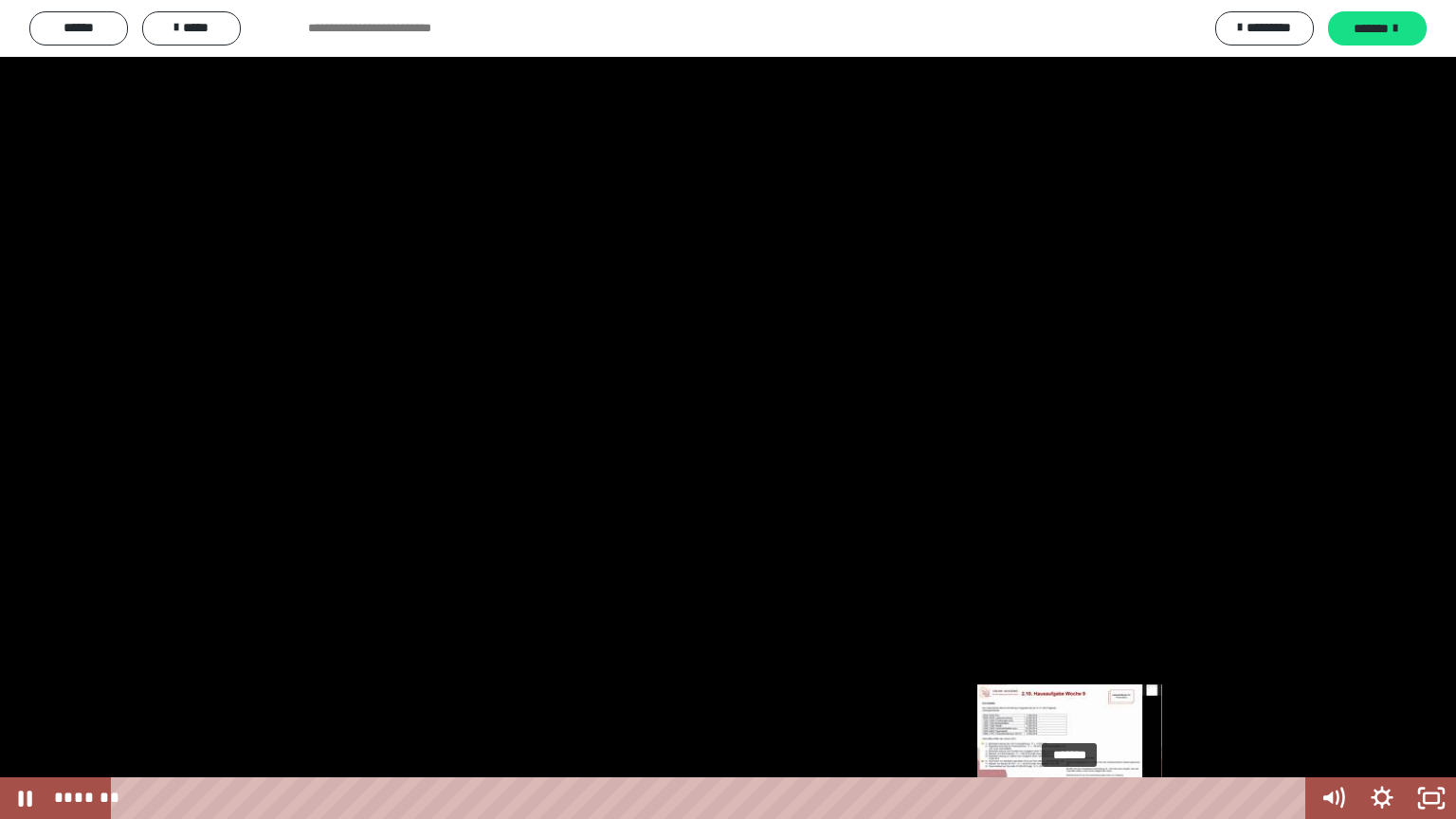 click on "*******" at bounding box center (712, 798) 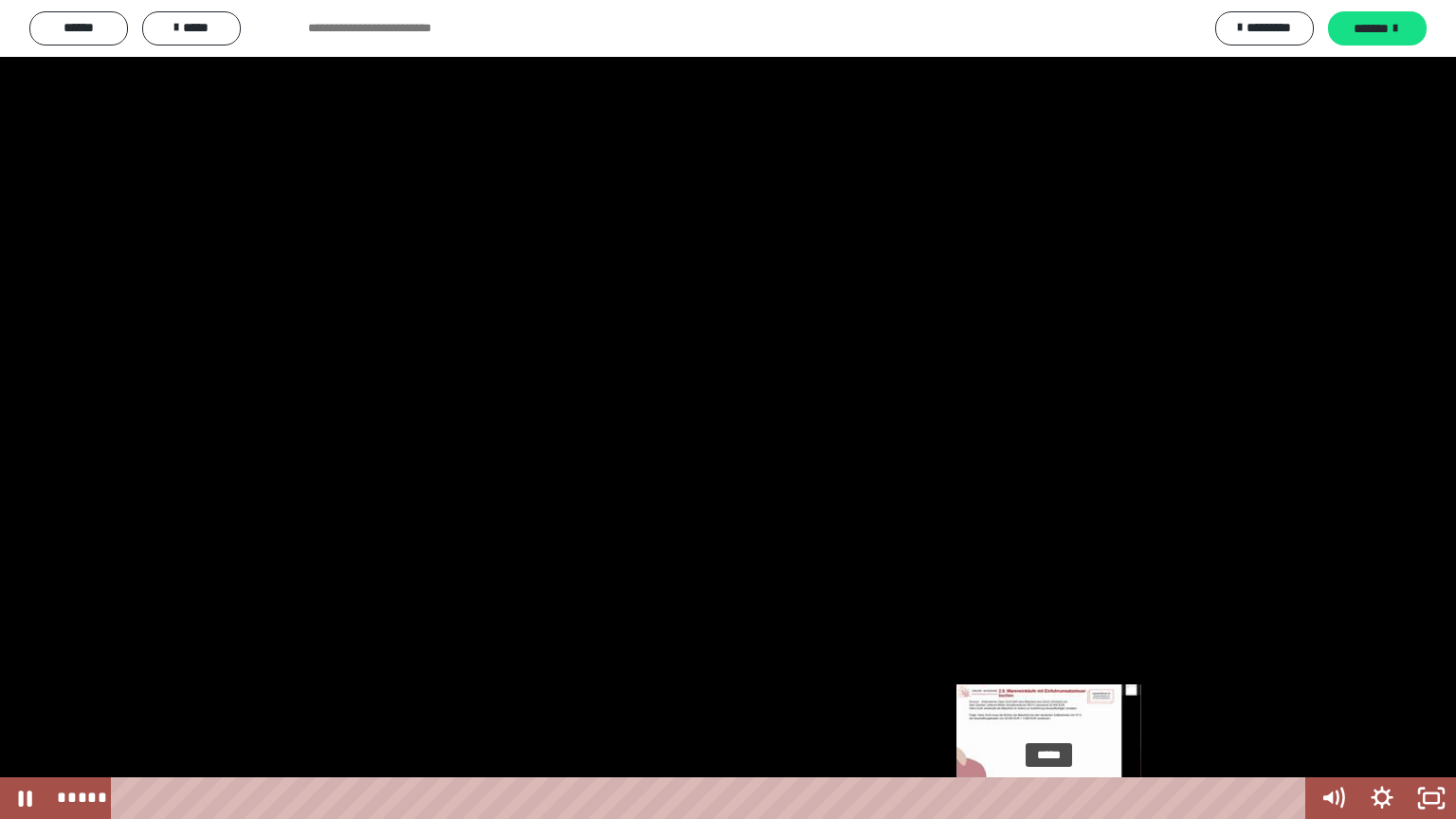 click on "*****" at bounding box center (712, 798) 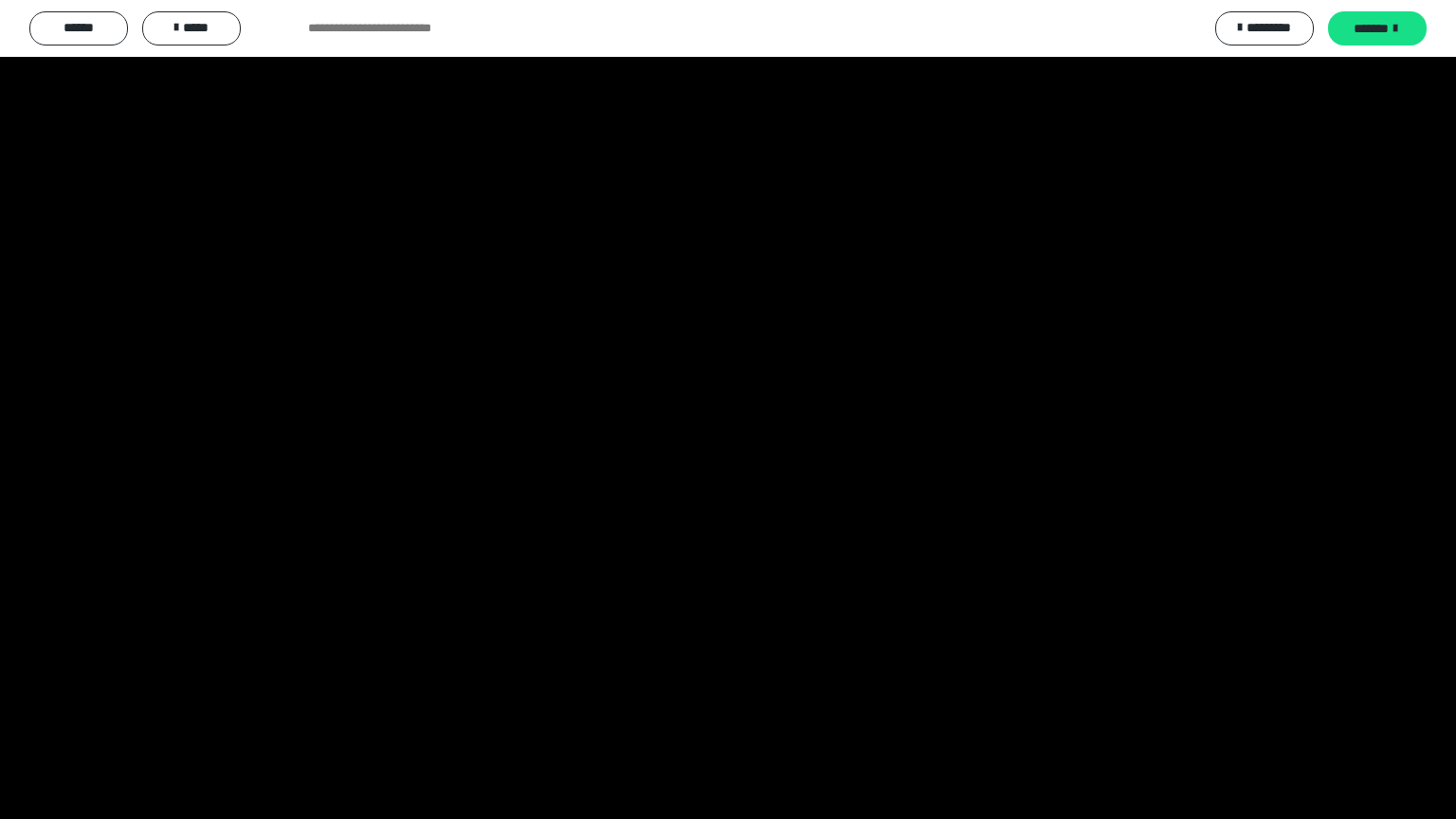 click at bounding box center [728, 410] 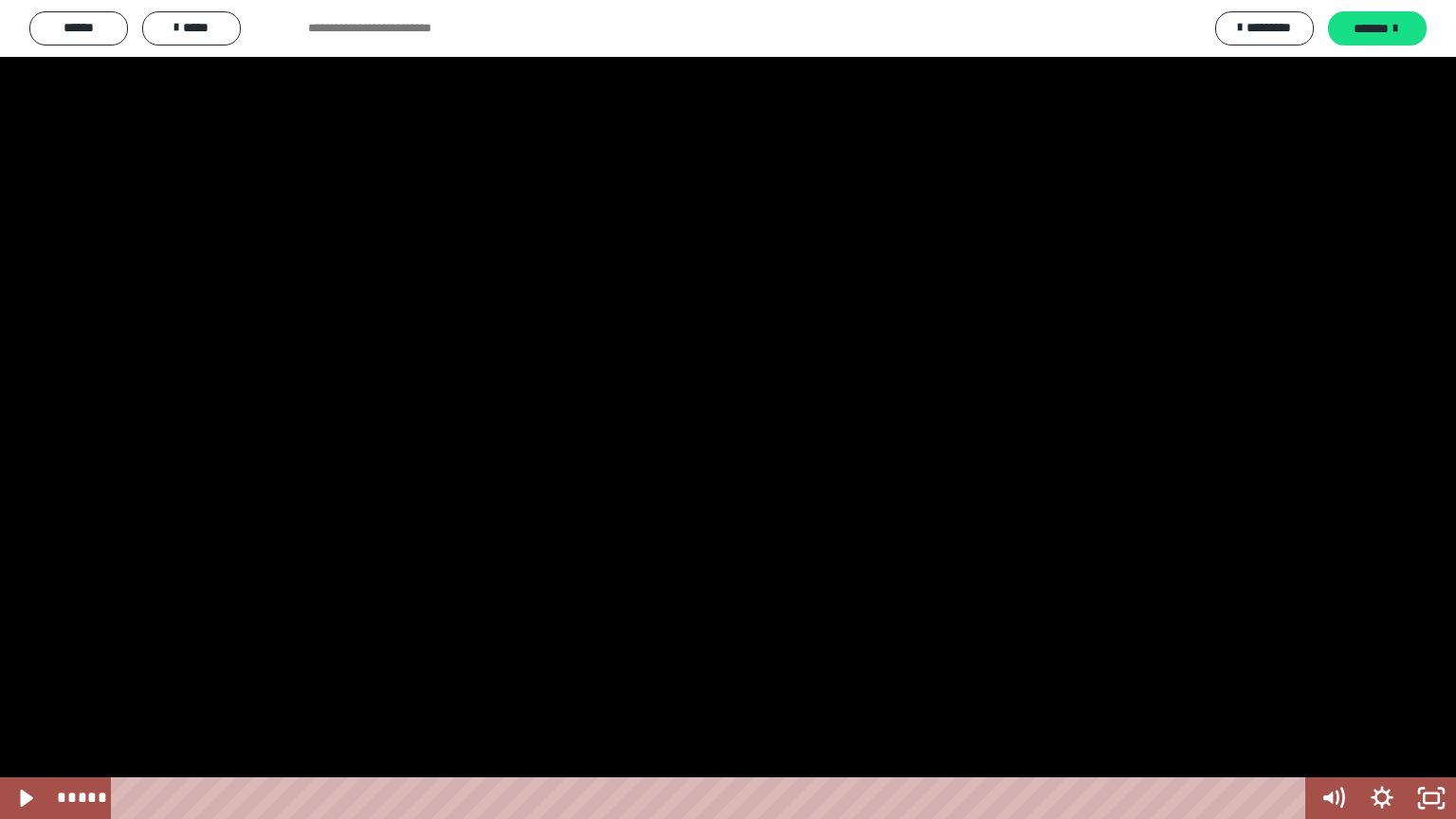 drag, startPoint x: 759, startPoint y: 454, endPoint x: 755, endPoint y: 467, distance: 13.60147 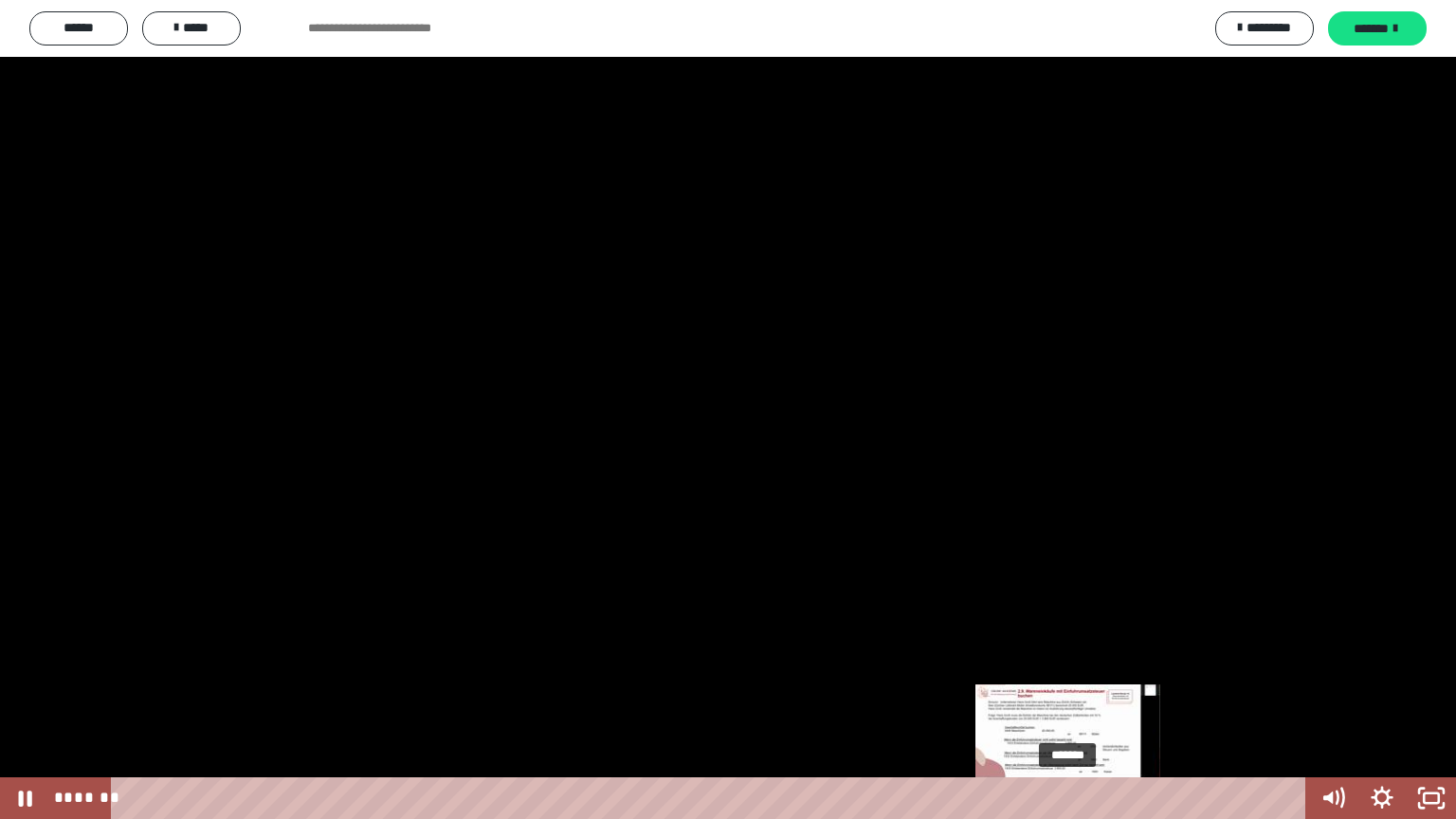 click on "*******" at bounding box center (712, 798) 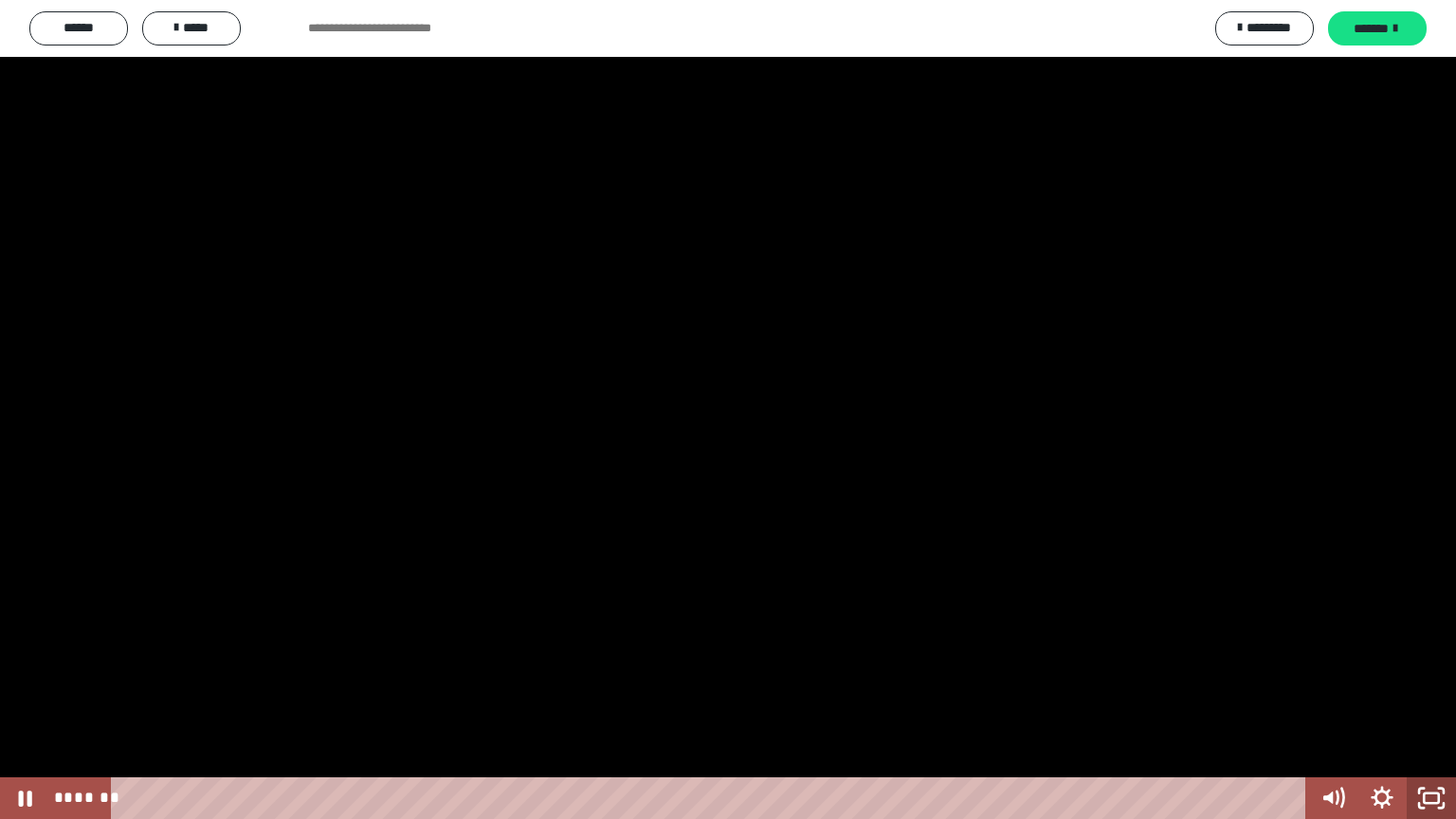click 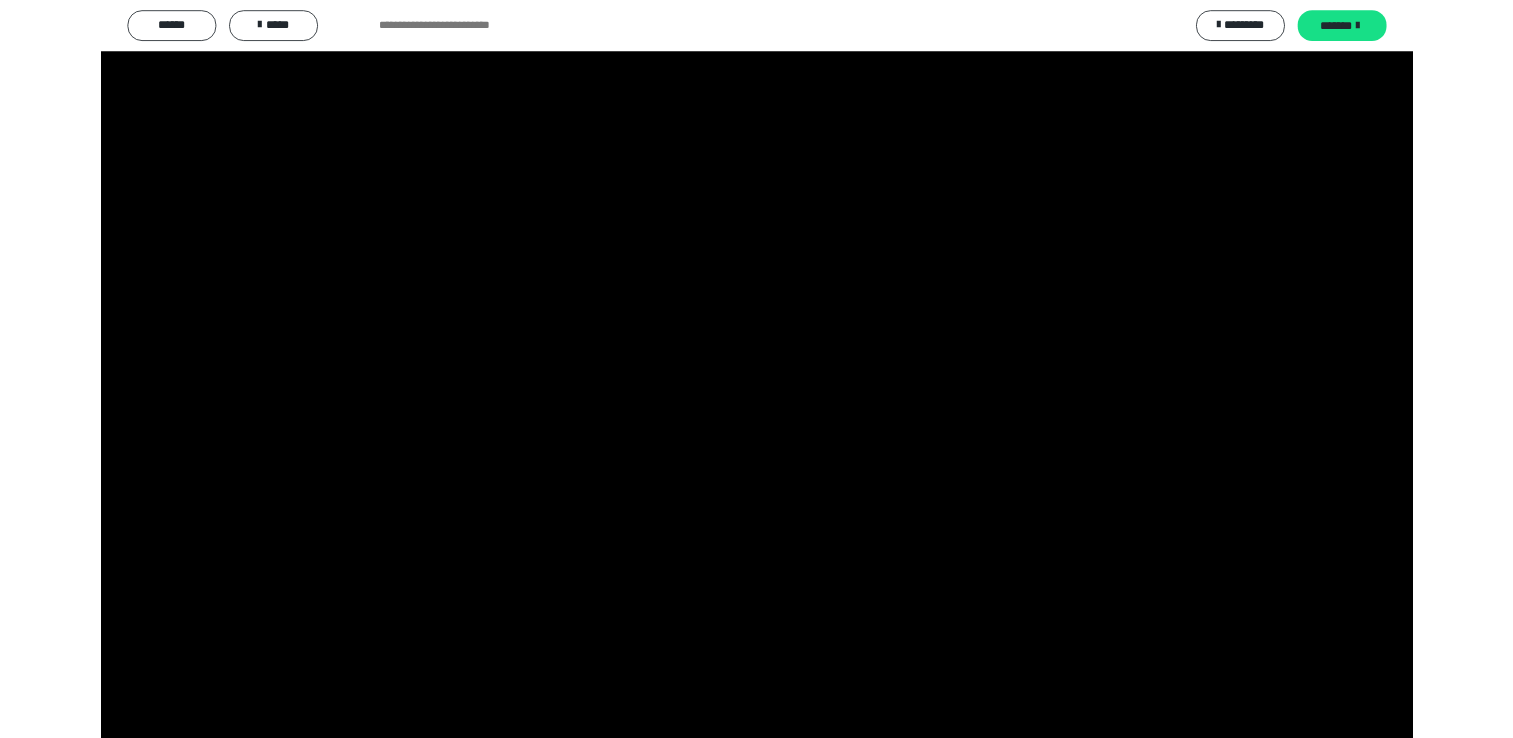 scroll, scrollTop: 3264, scrollLeft: 0, axis: vertical 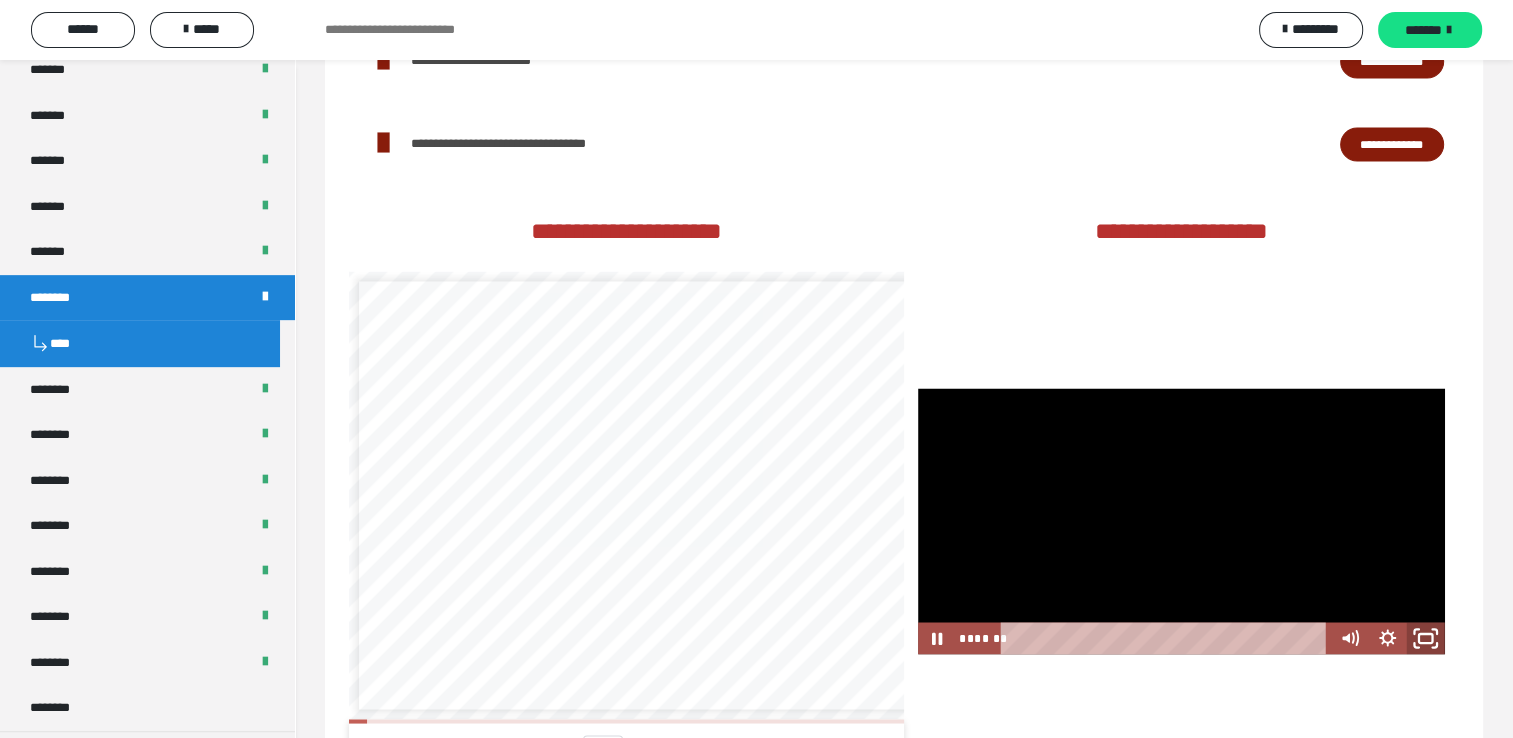 click 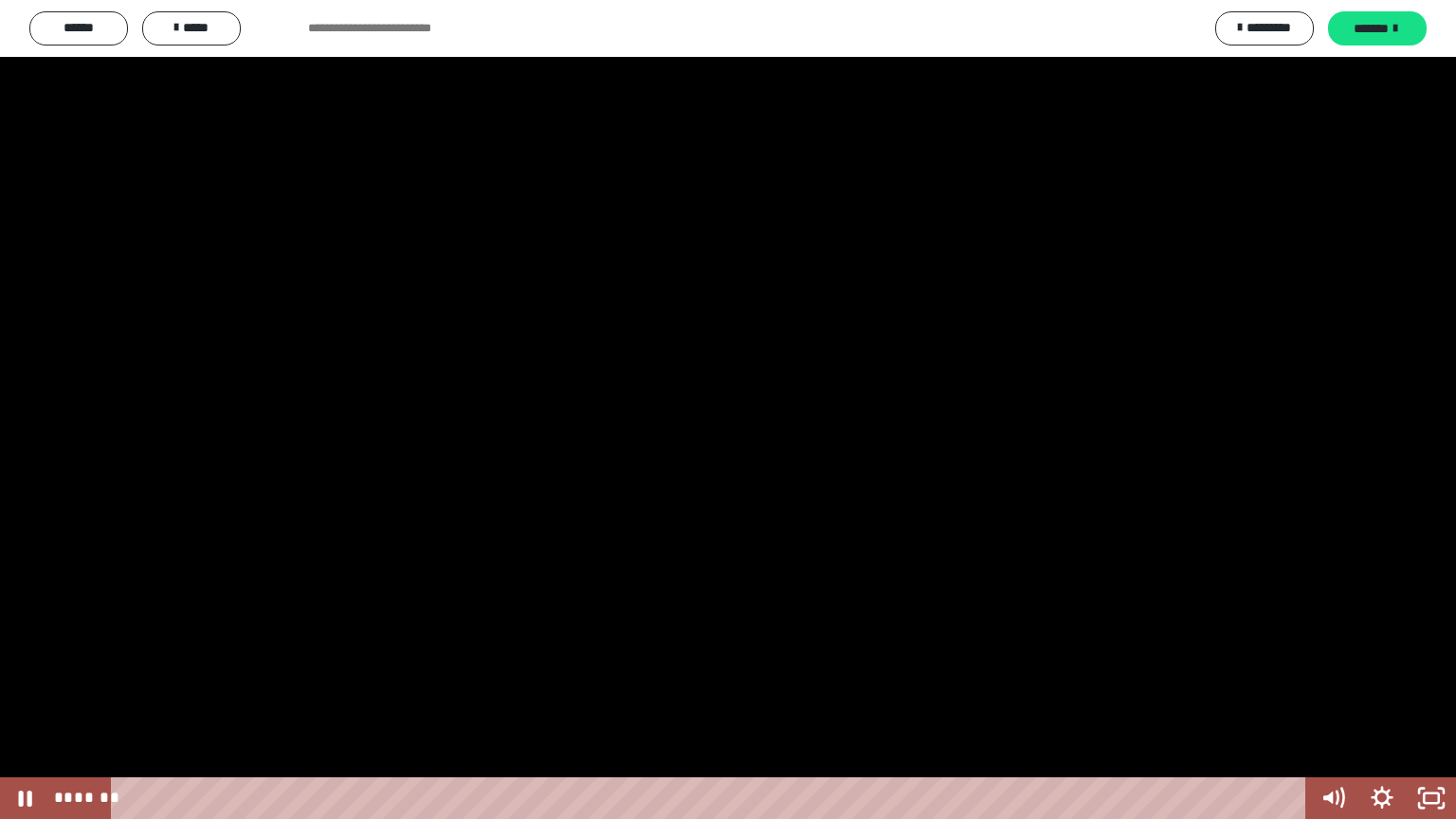 click at bounding box center (728, 410) 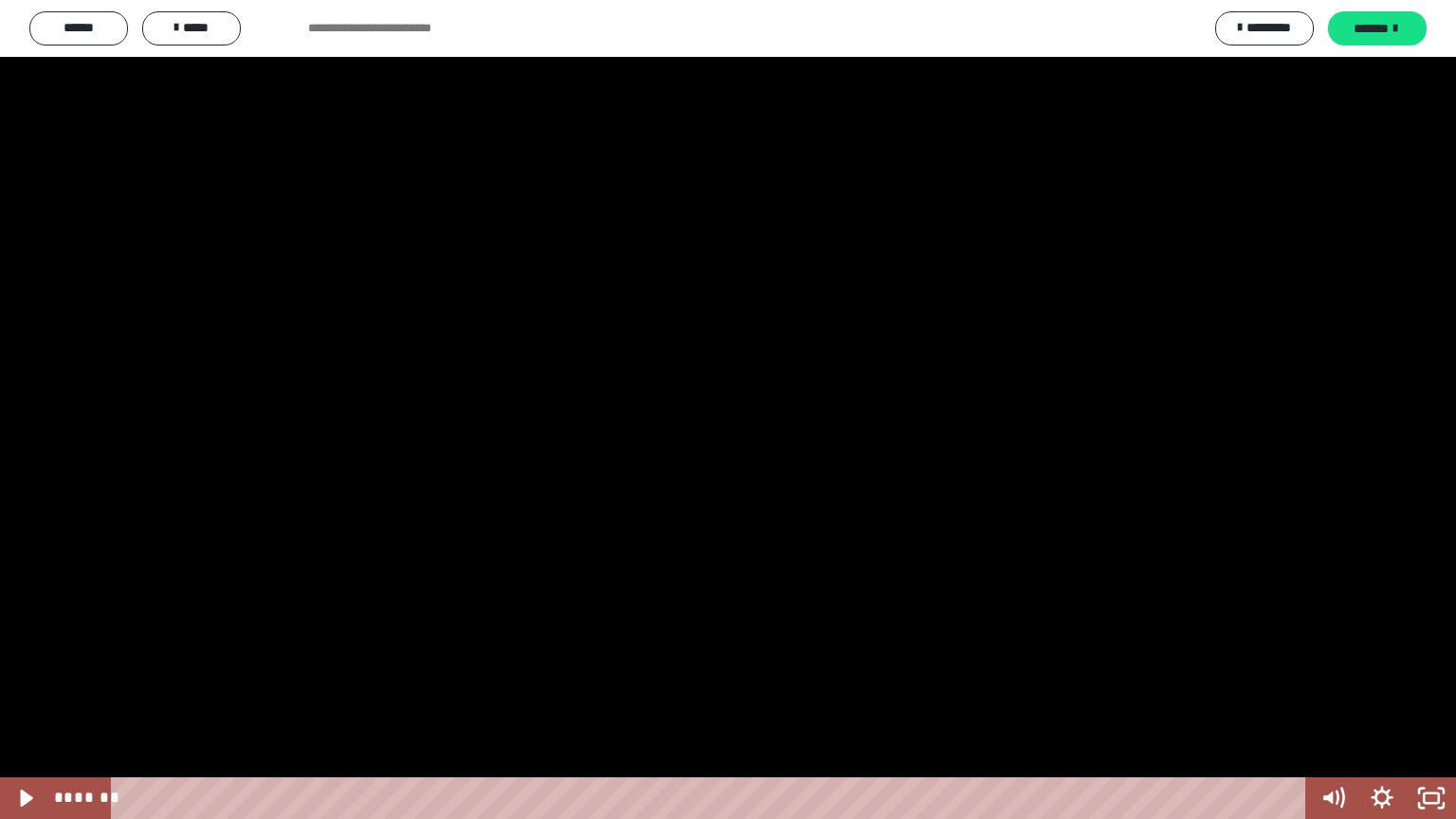 click at bounding box center [728, 410] 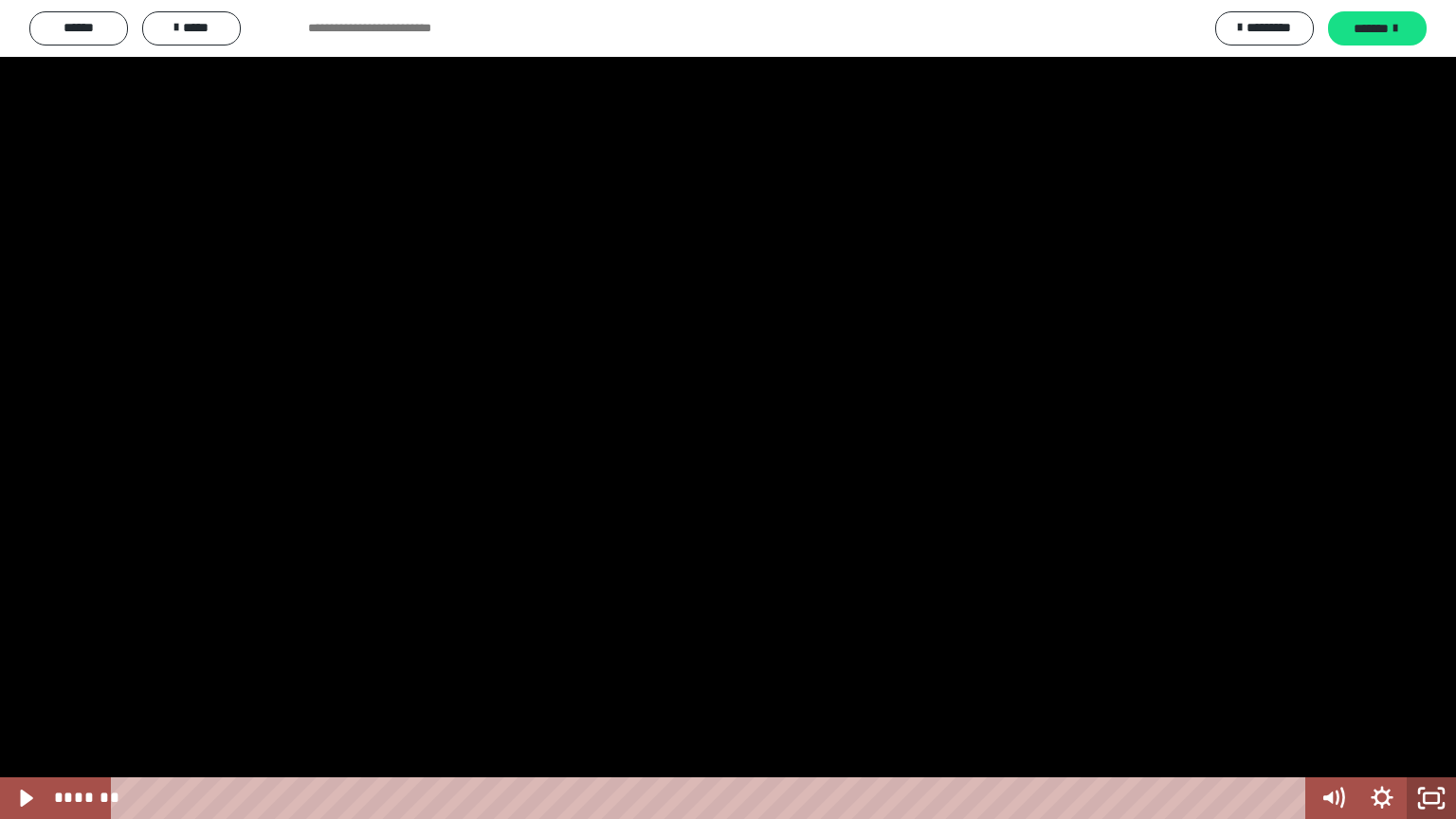 click 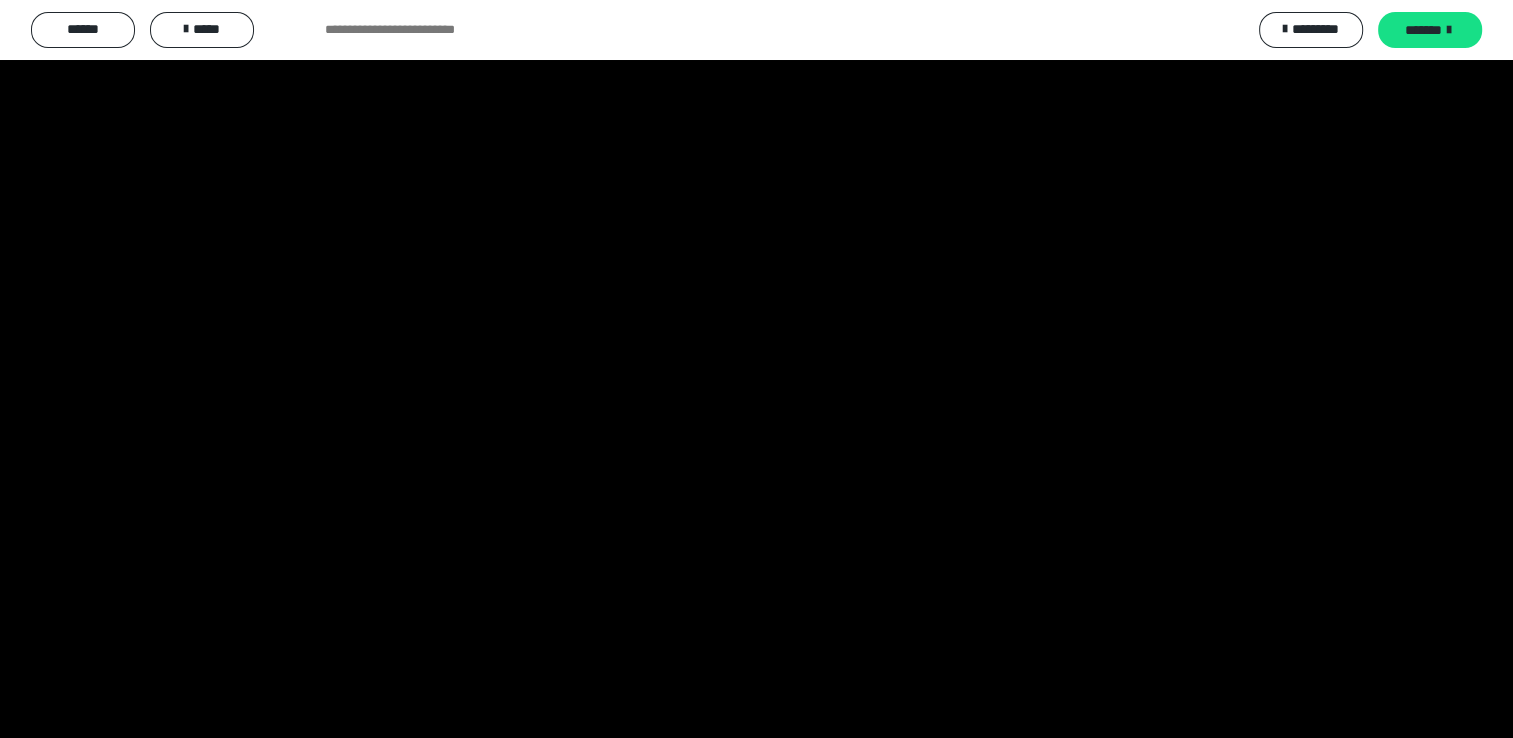 scroll, scrollTop: 2286, scrollLeft: 0, axis: vertical 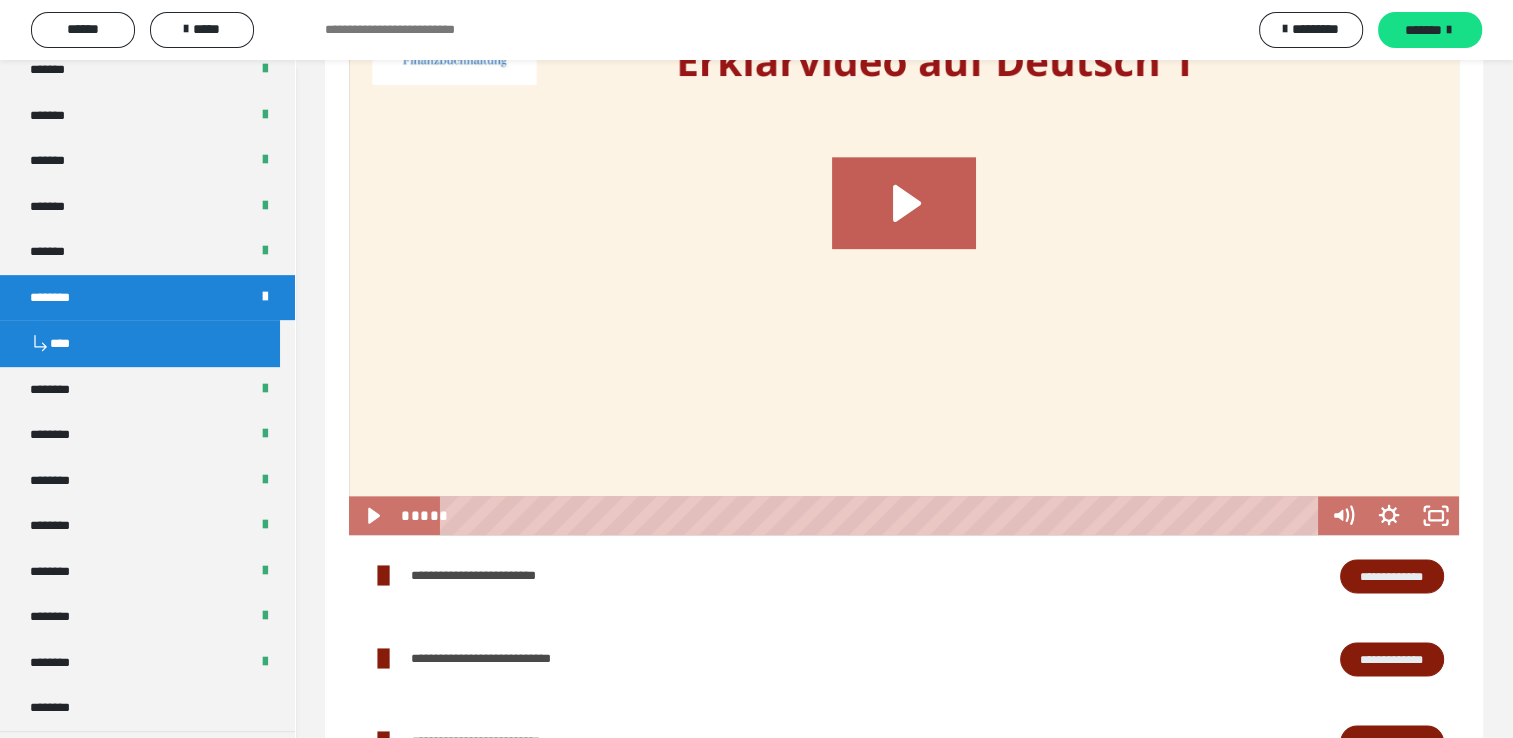 drag, startPoint x: 836, startPoint y: 433, endPoint x: 865, endPoint y: 422, distance: 31.016125 